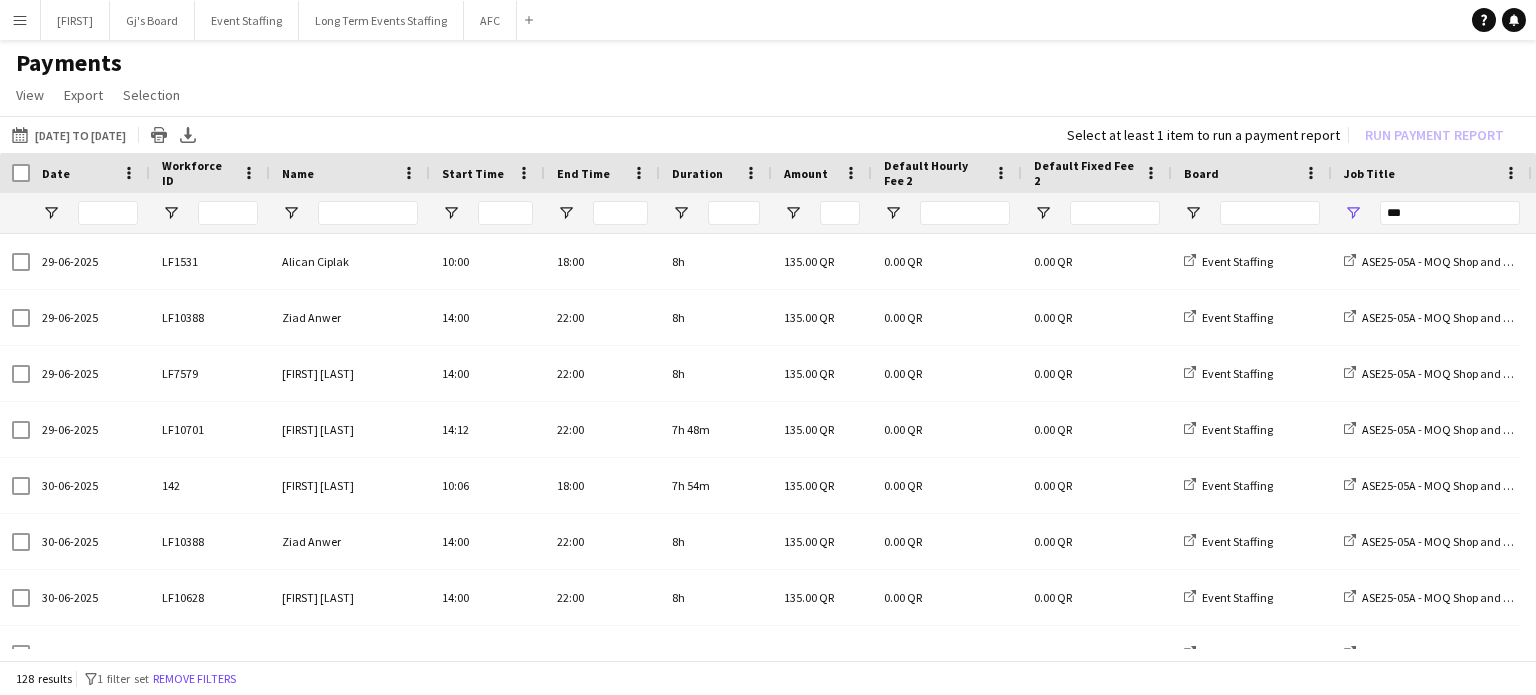 scroll, scrollTop: 0, scrollLeft: 0, axis: both 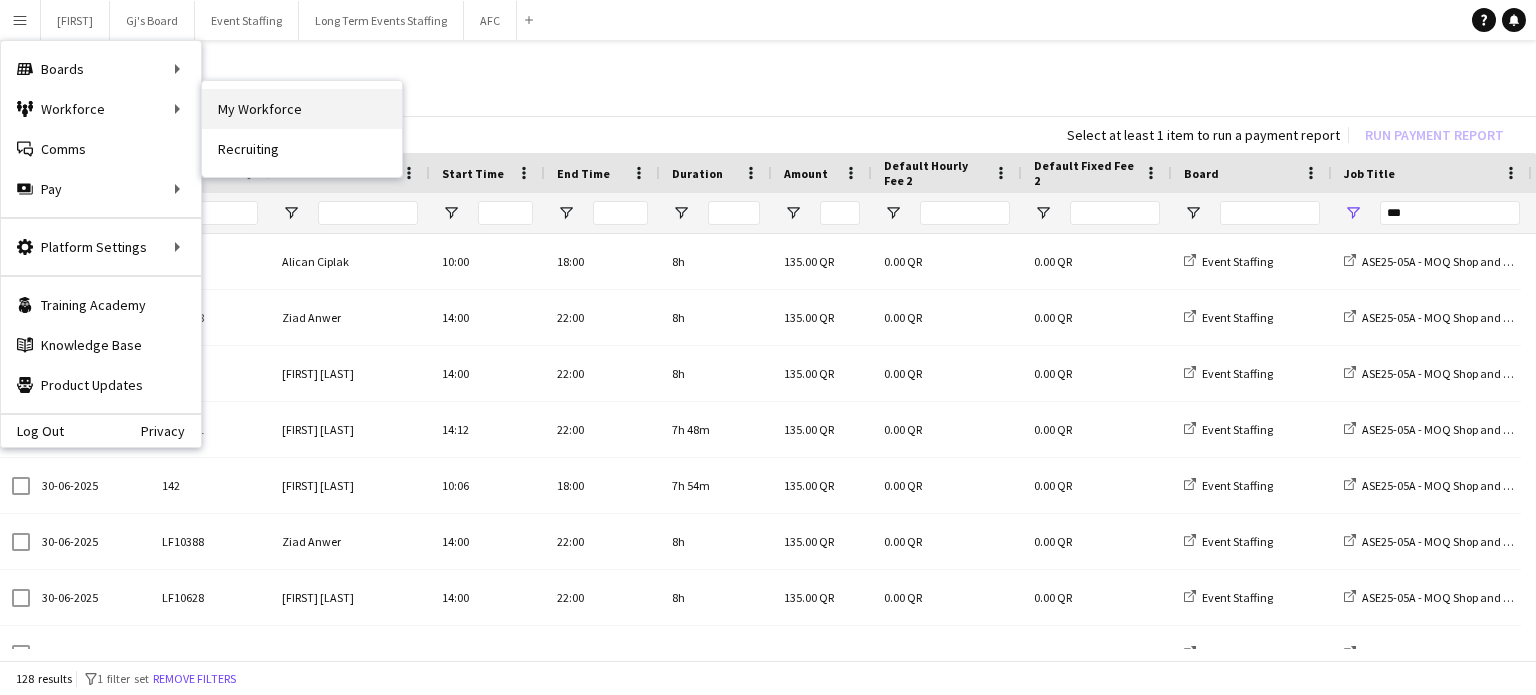 click on "My Workforce" at bounding box center (302, 109) 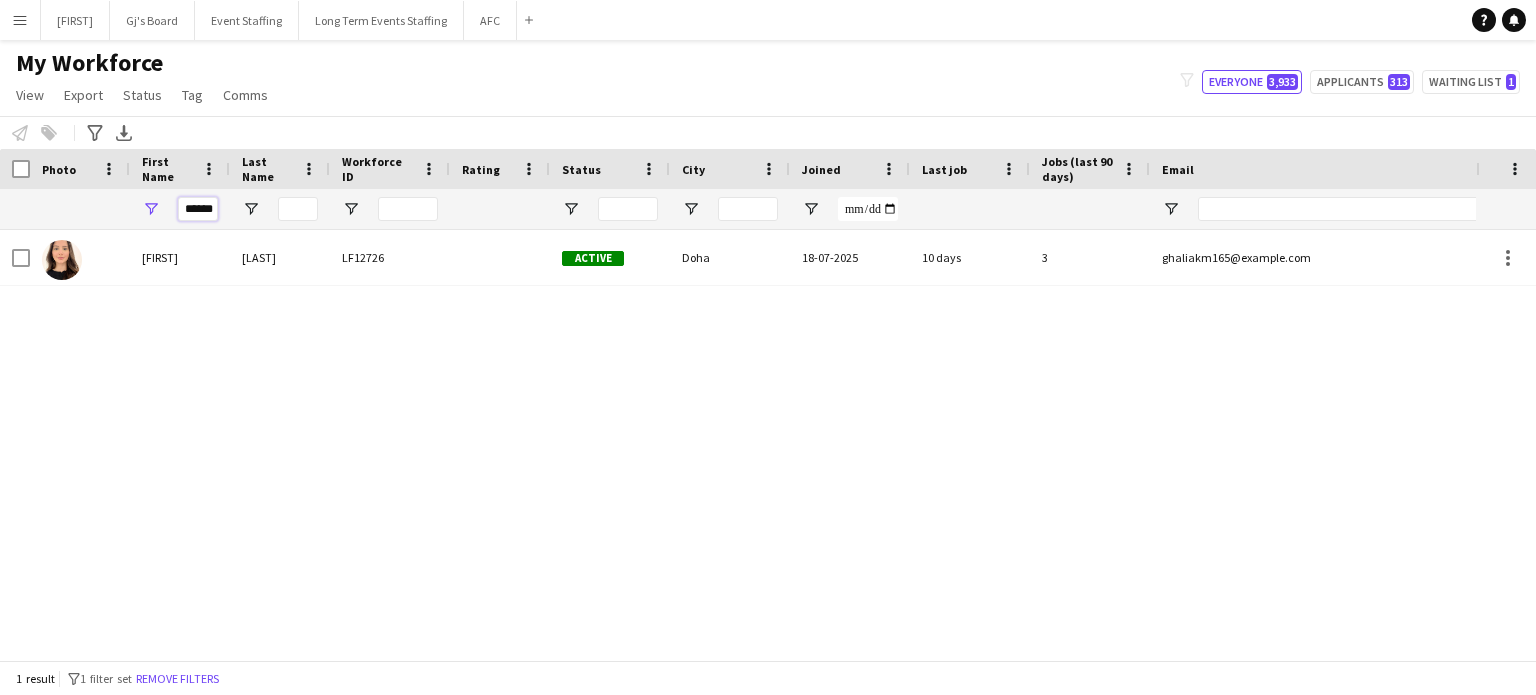 drag, startPoint x: 182, startPoint y: 208, endPoint x: 467, endPoint y: 215, distance: 285.08594 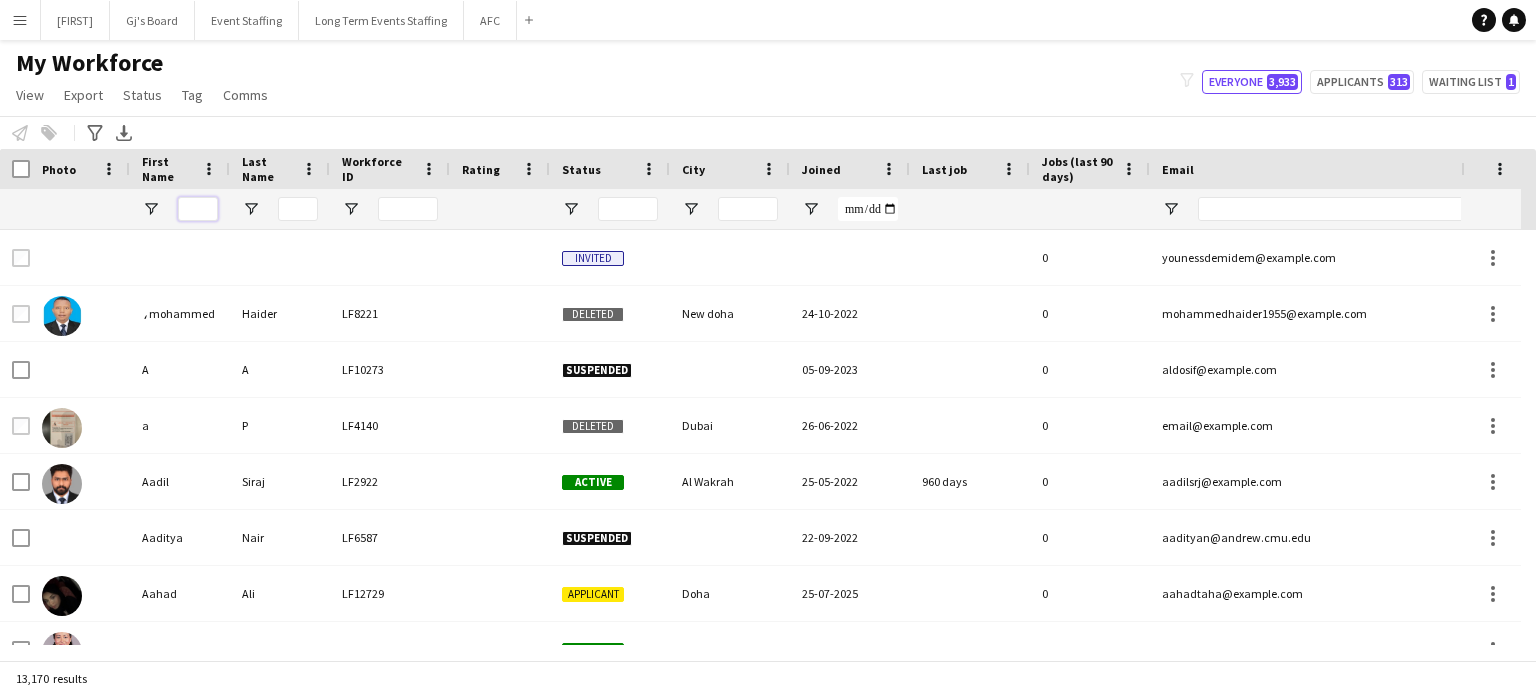 type 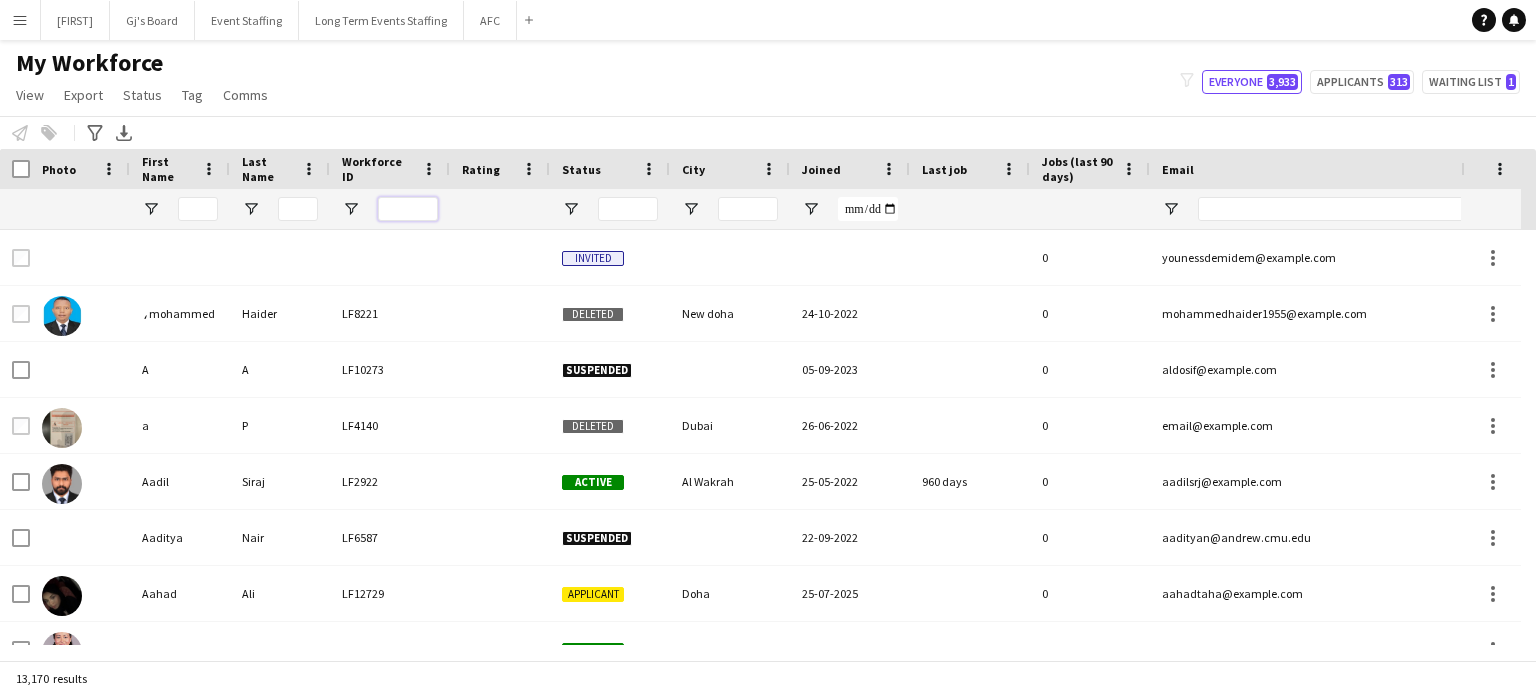 click at bounding box center (408, 209) 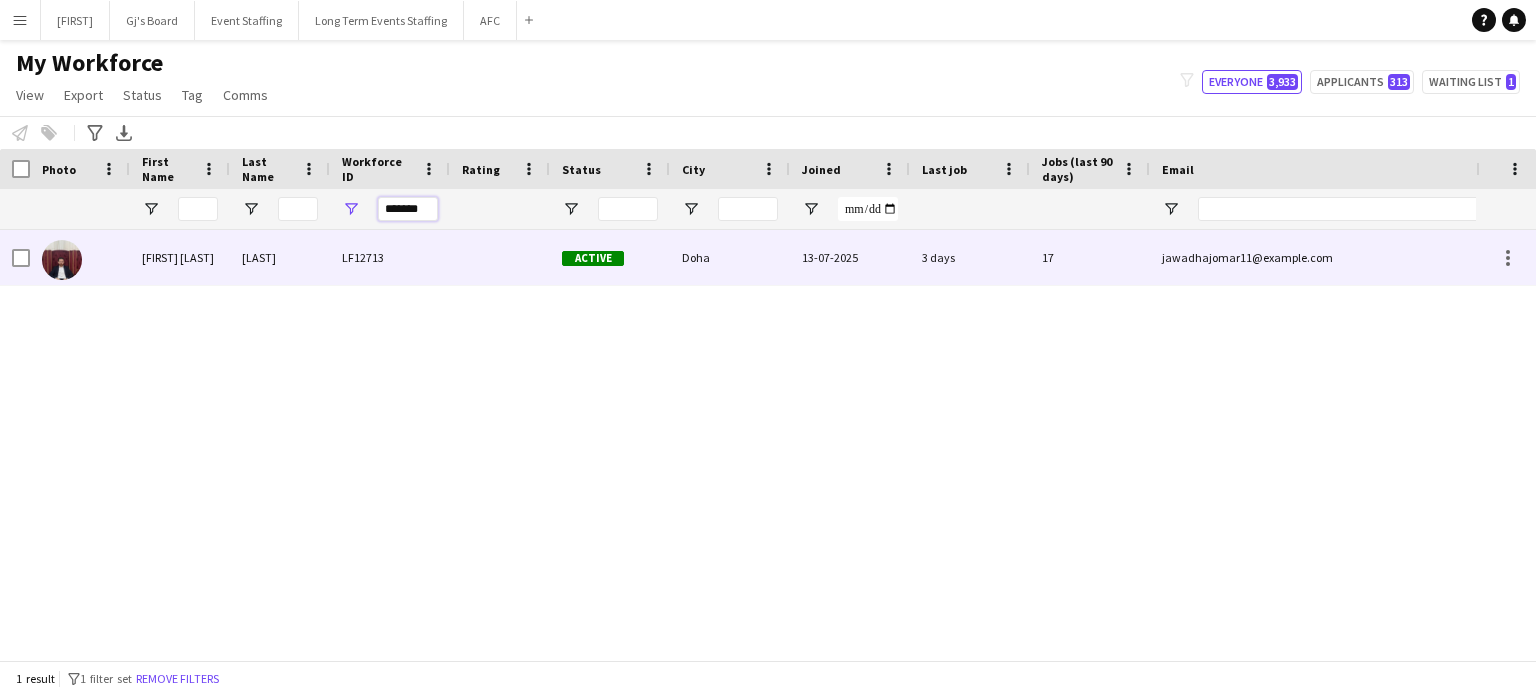 type on "*******" 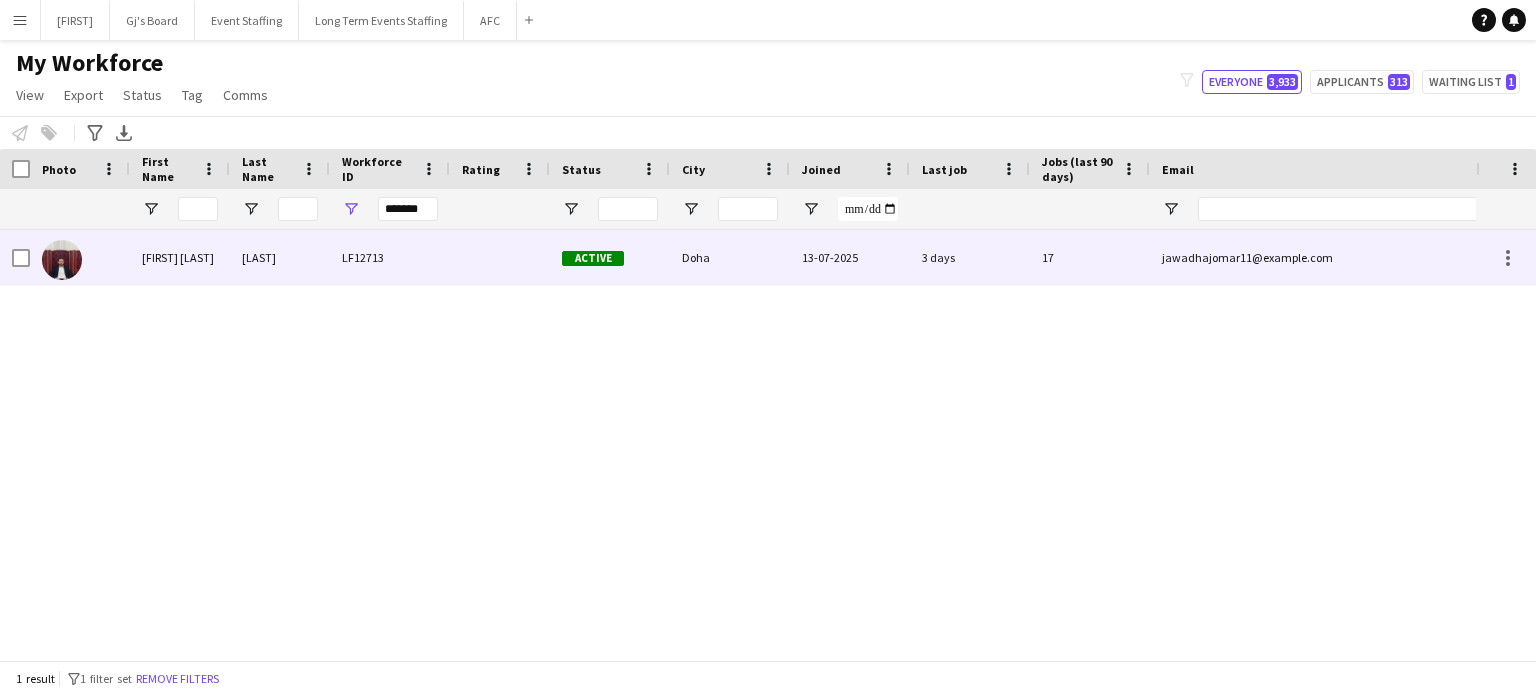 click at bounding box center [1506, 258] 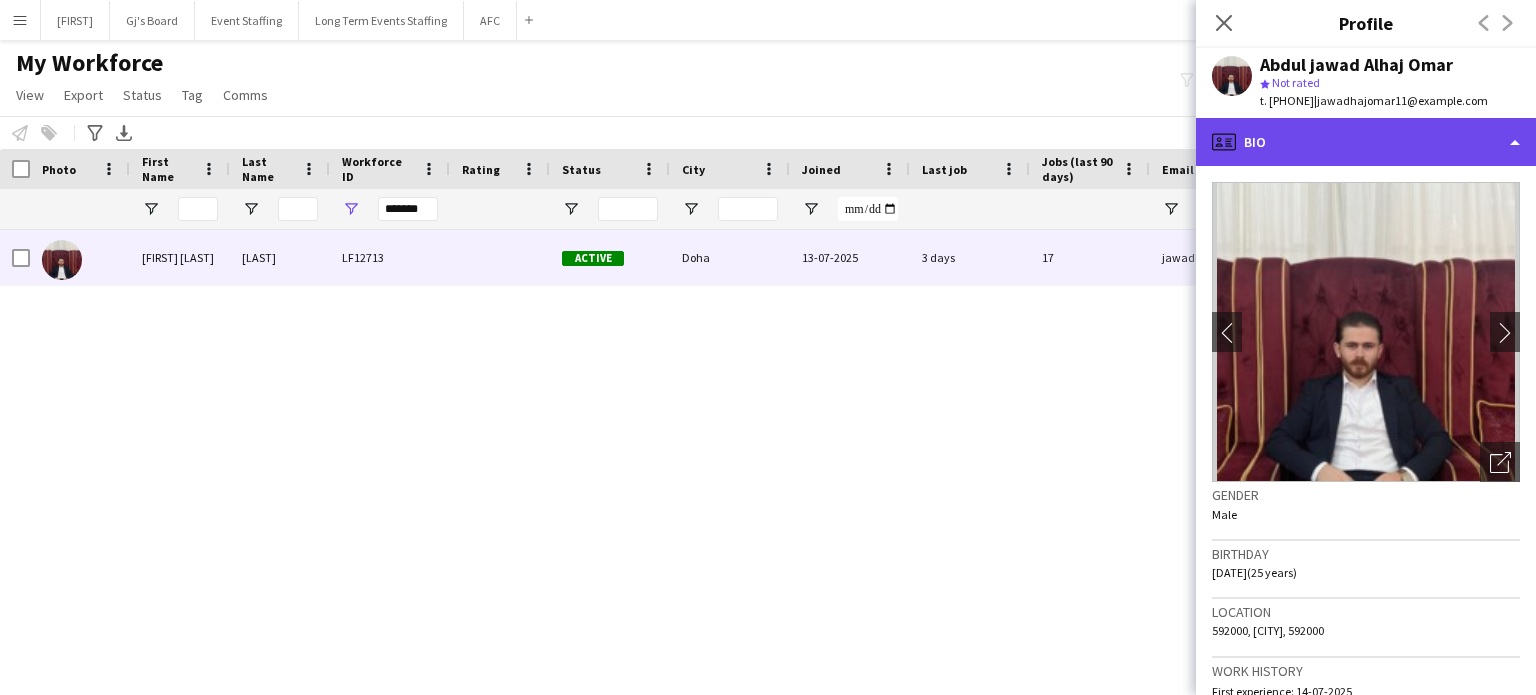click on "profile
Bio" 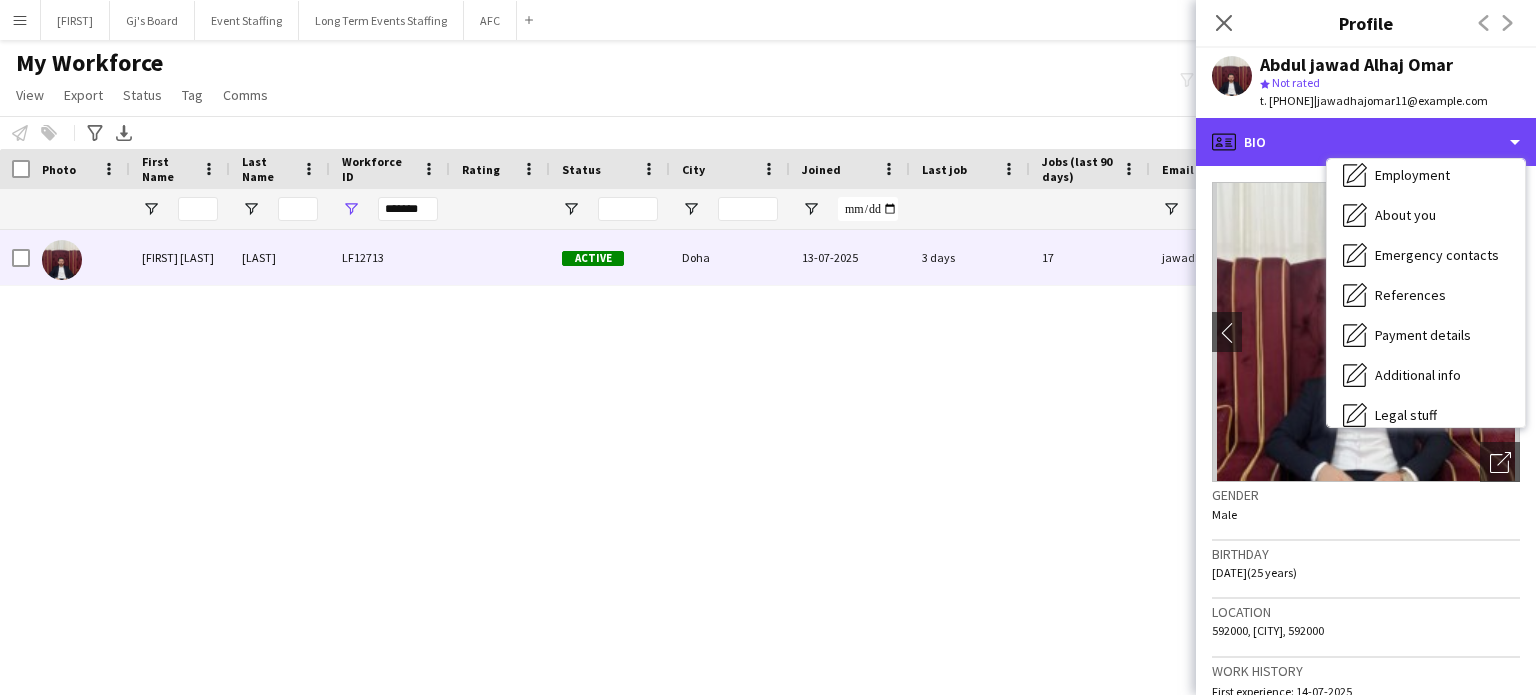 scroll, scrollTop: 188, scrollLeft: 0, axis: vertical 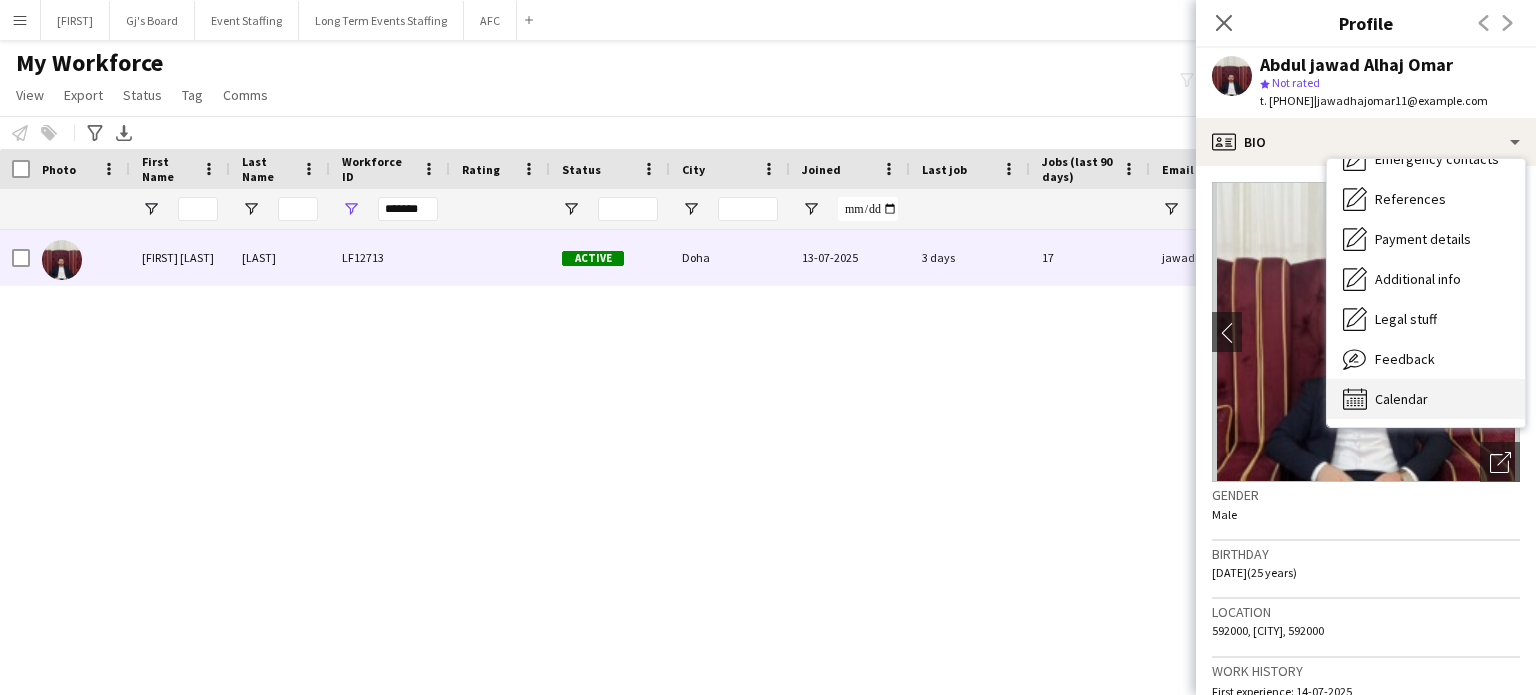 click on "Calendar" at bounding box center (1401, 399) 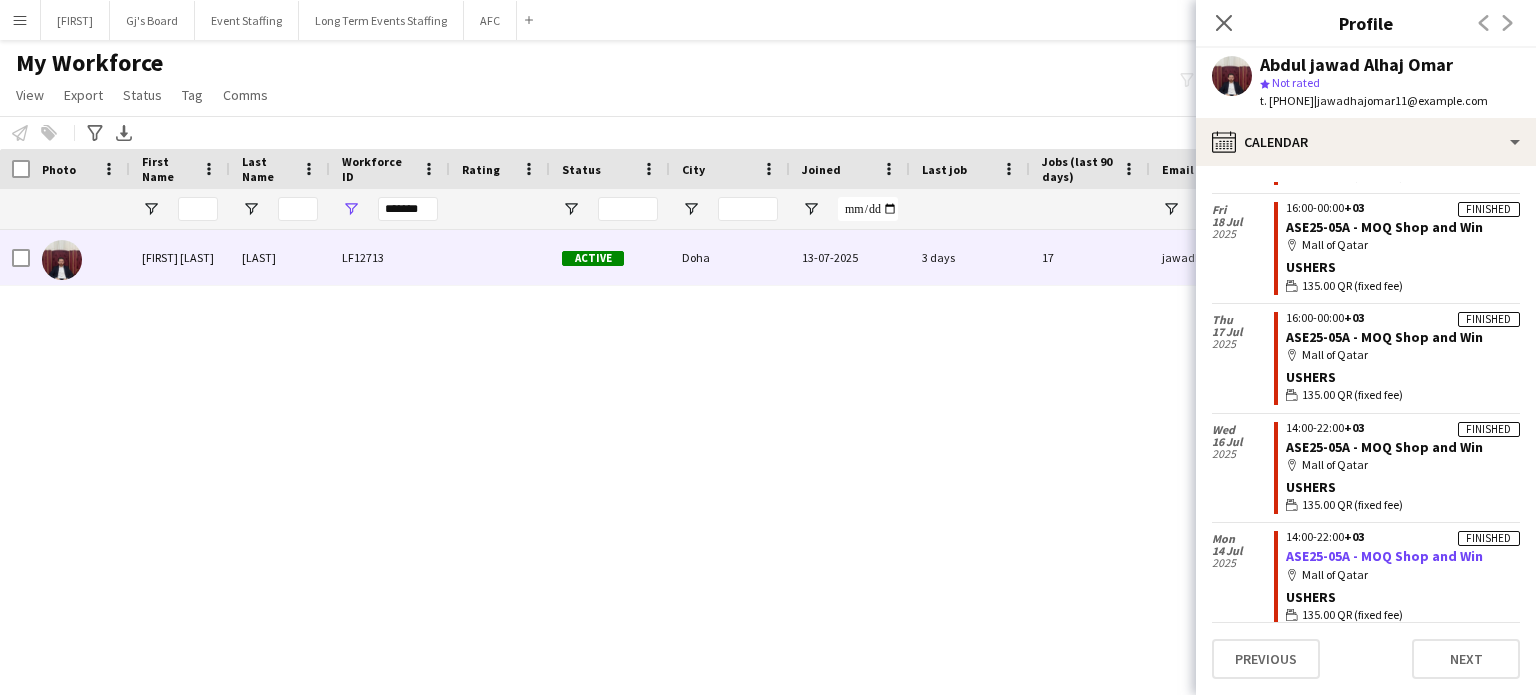 scroll, scrollTop: 1476, scrollLeft: 0, axis: vertical 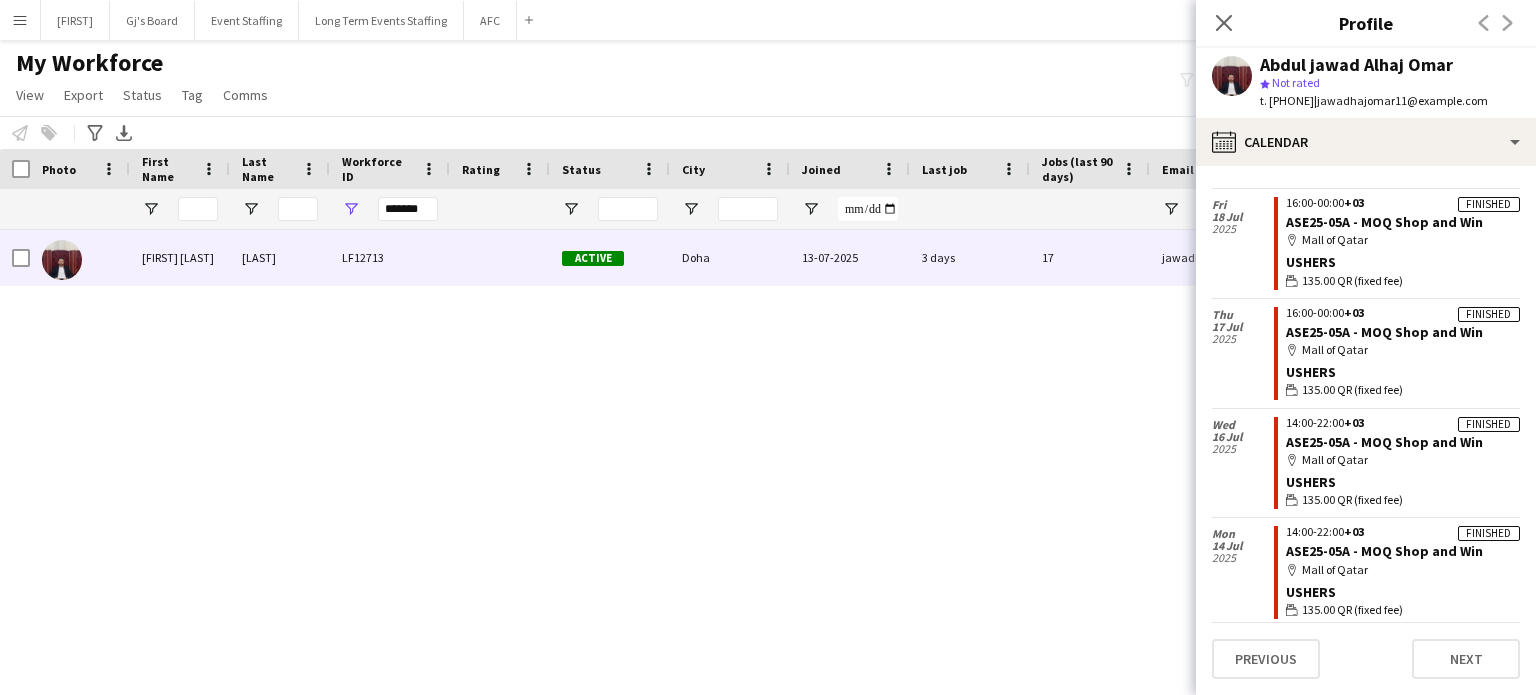 drag, startPoint x: 1453, startPoint y: 65, endPoint x: 1252, endPoint y: 68, distance: 201.02238 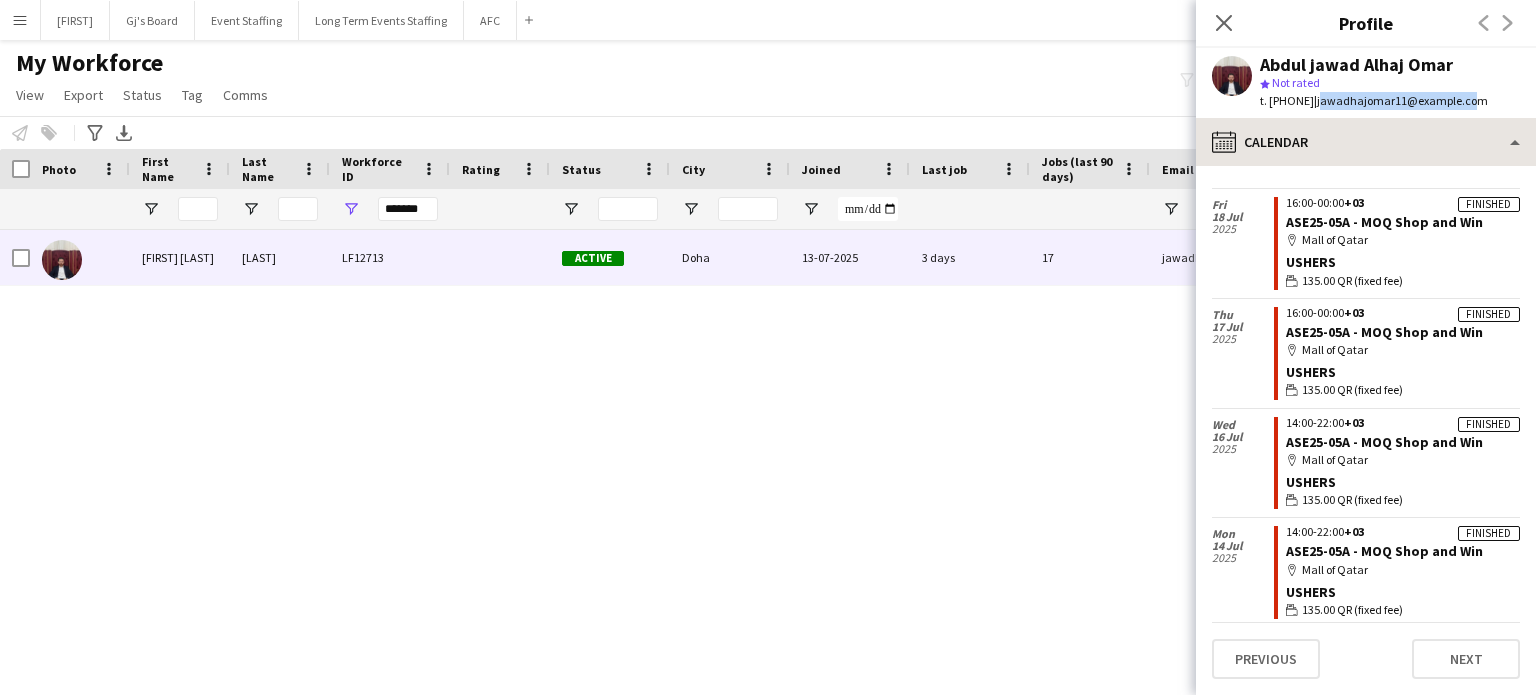 copy on "jawadhajomar11@example.com" 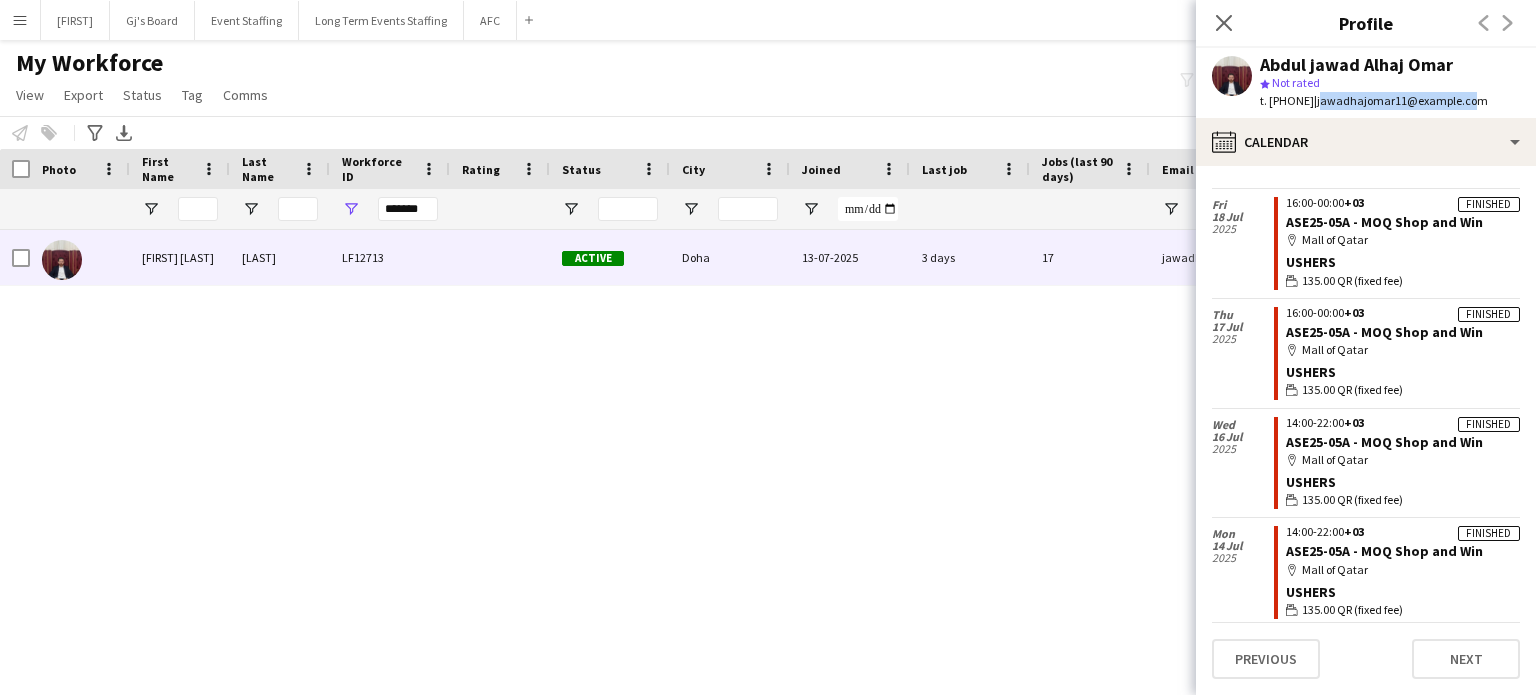 drag, startPoint x: 1339, startPoint y: 100, endPoint x: 1272, endPoint y: 100, distance: 67 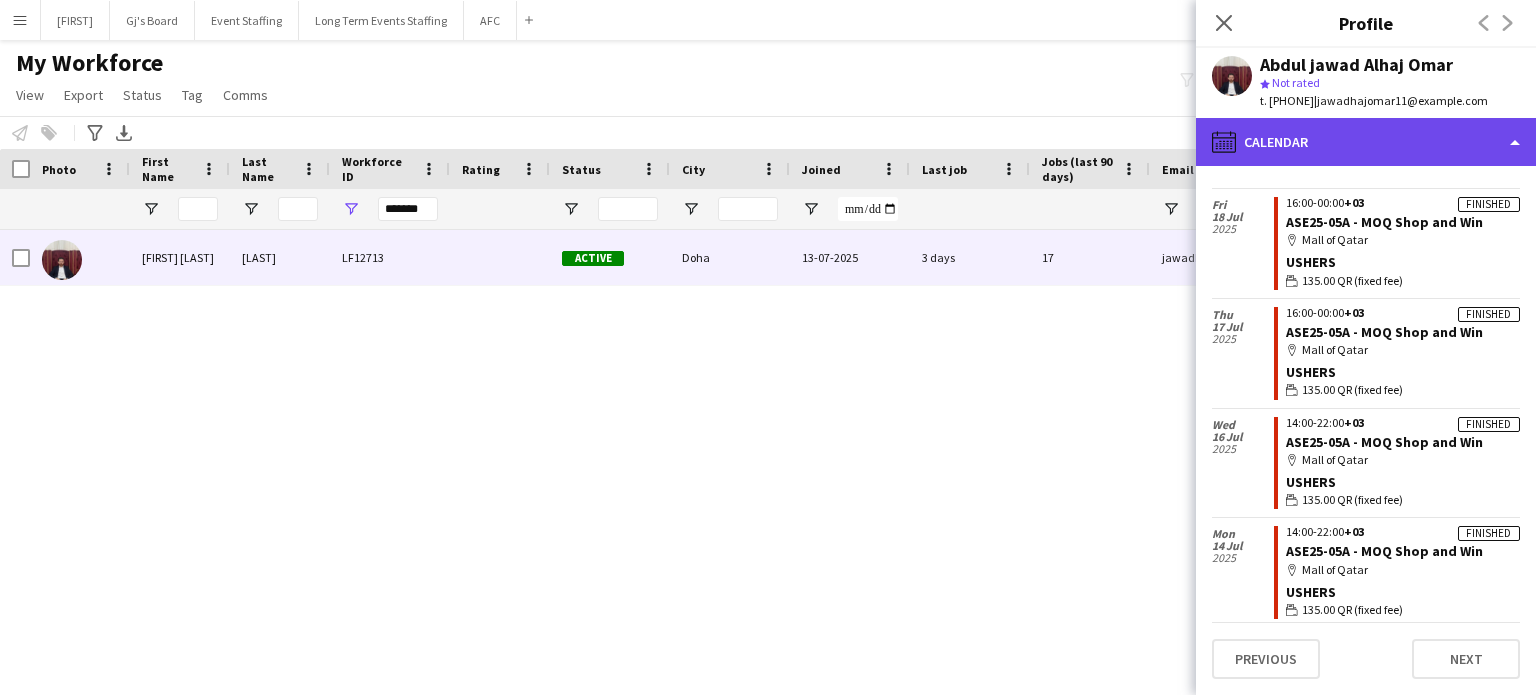 click on "calendar-full
Calendar" 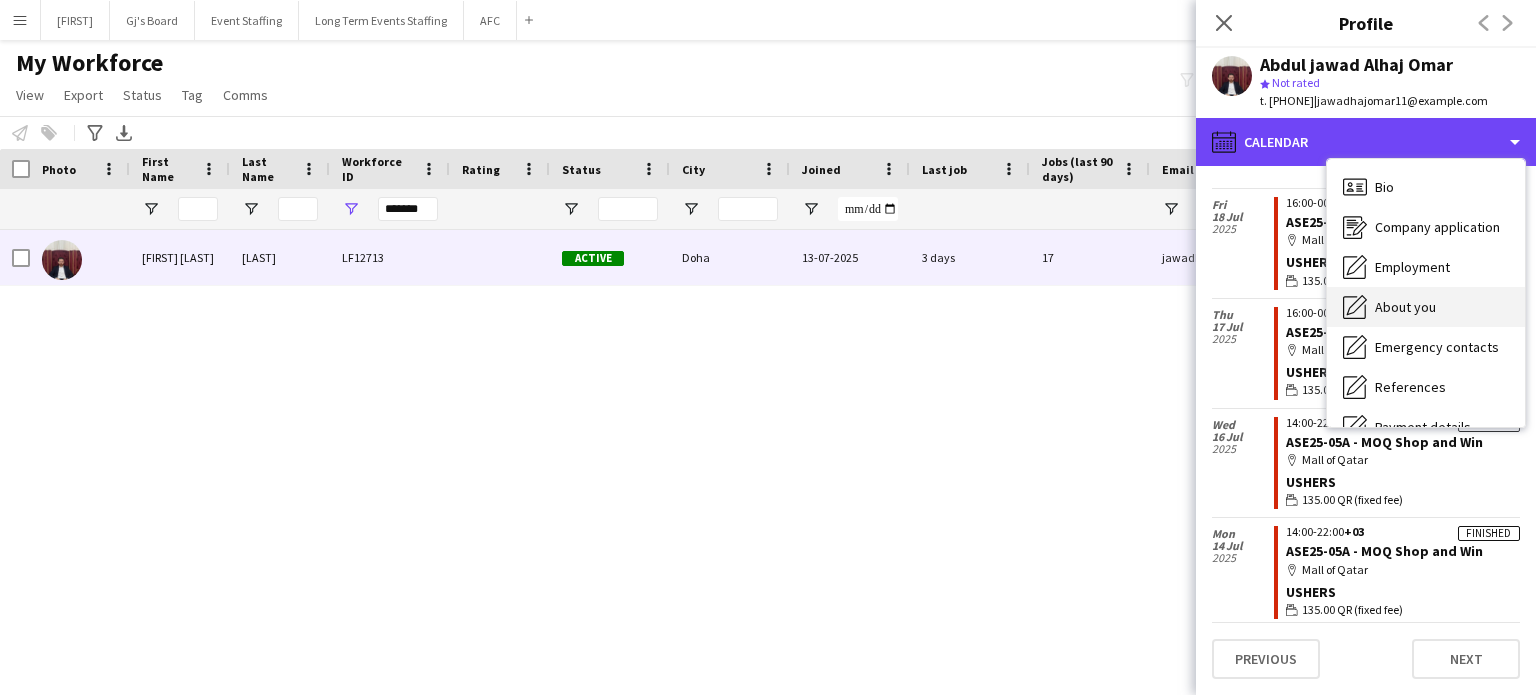 scroll, scrollTop: 100, scrollLeft: 0, axis: vertical 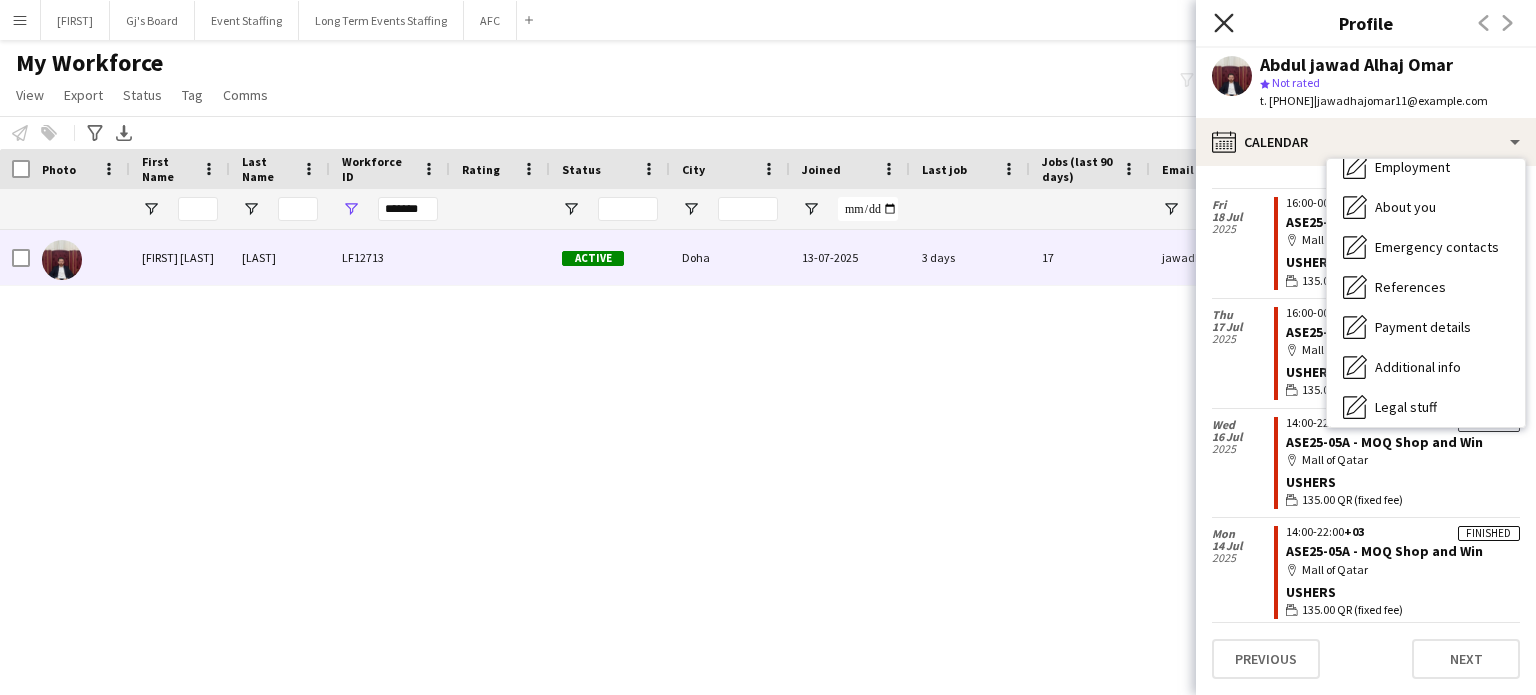 click on "Close pop-in" 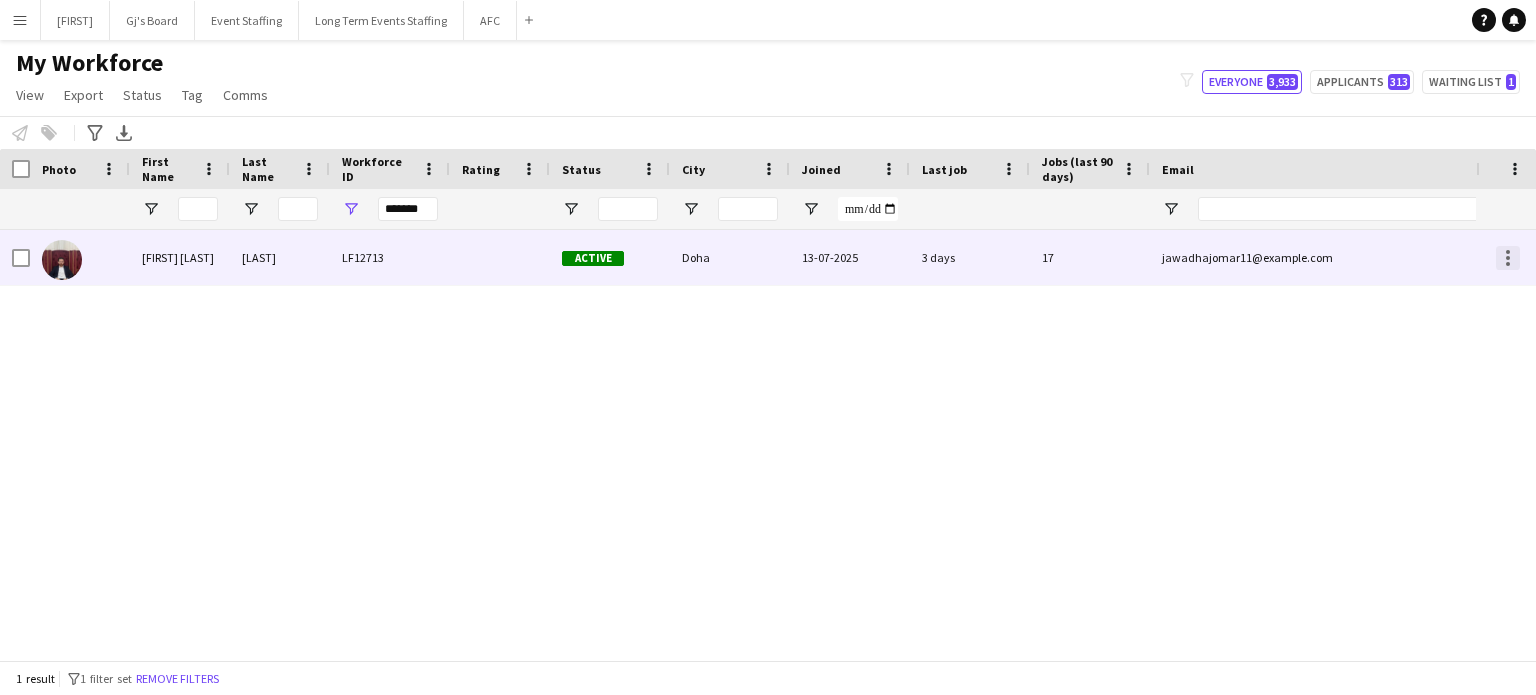 click at bounding box center [1508, 258] 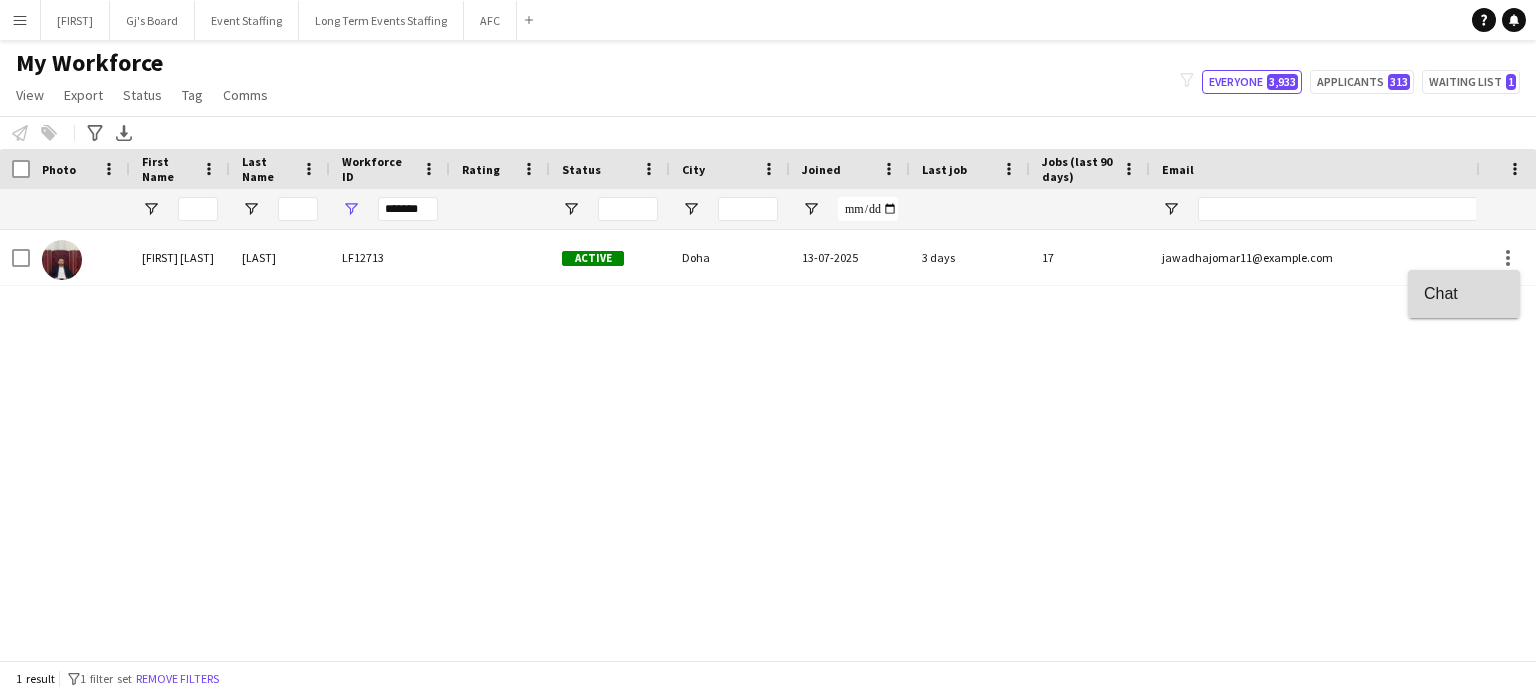 click on "Chat" at bounding box center [1464, 293] 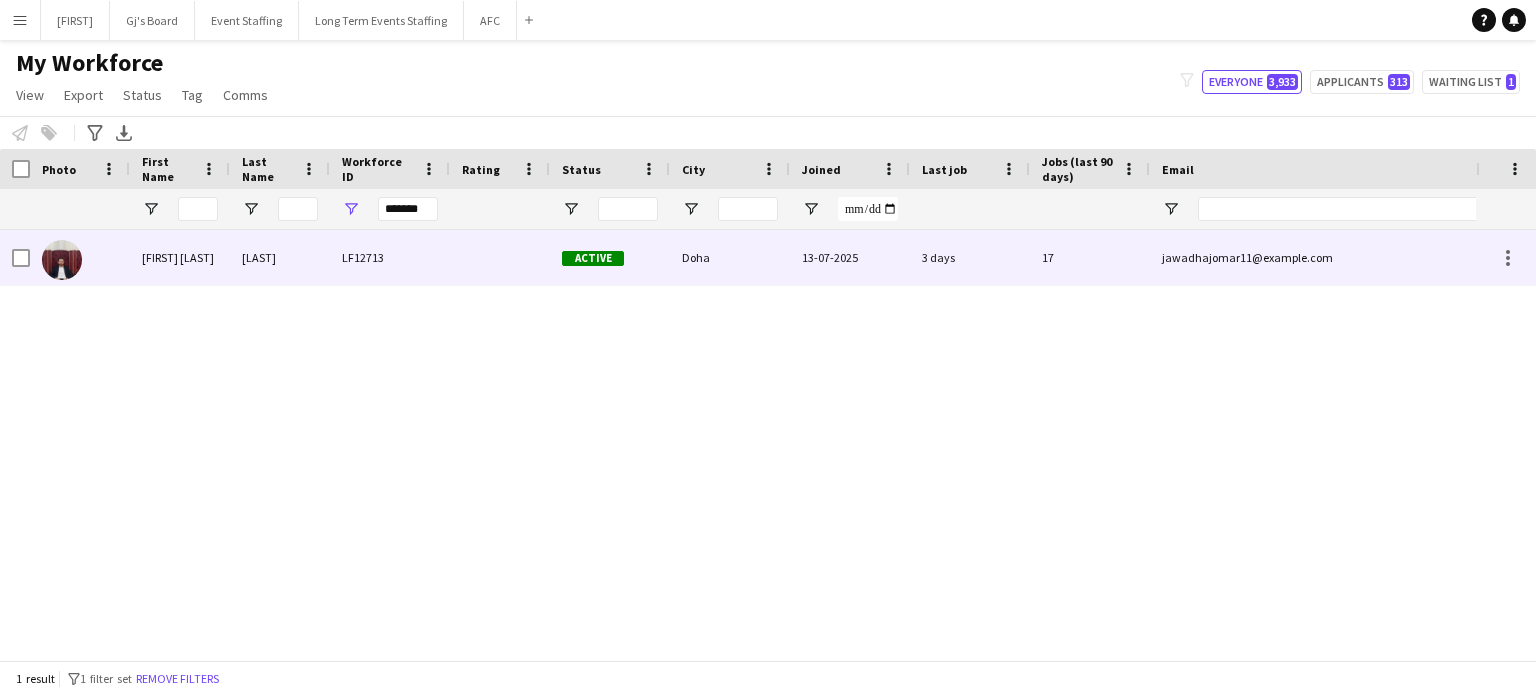 click on "jawadhajomar11@example.com" at bounding box center [1350, 257] 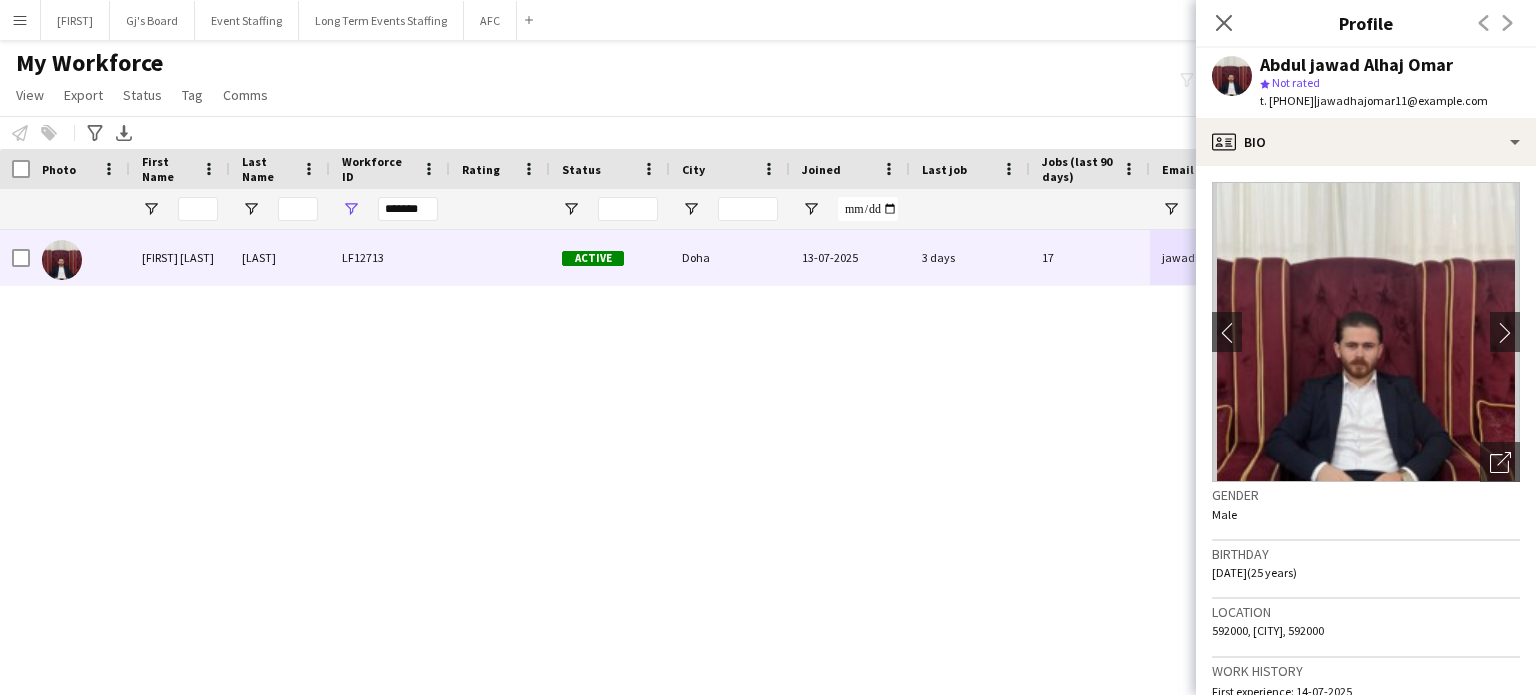 drag, startPoint x: 1296, startPoint y: 99, endPoint x: 1345, endPoint y: 98, distance: 49.010204 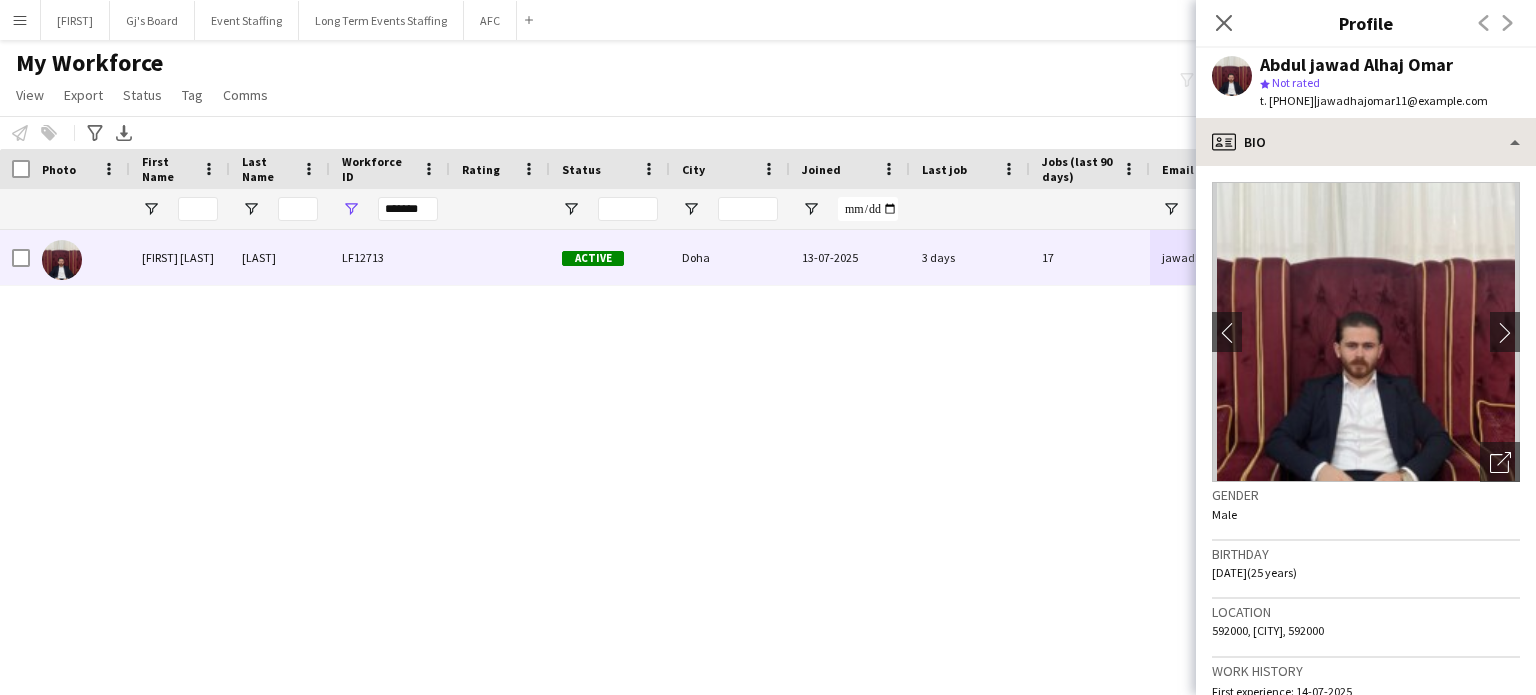 copy on "30535362   |" 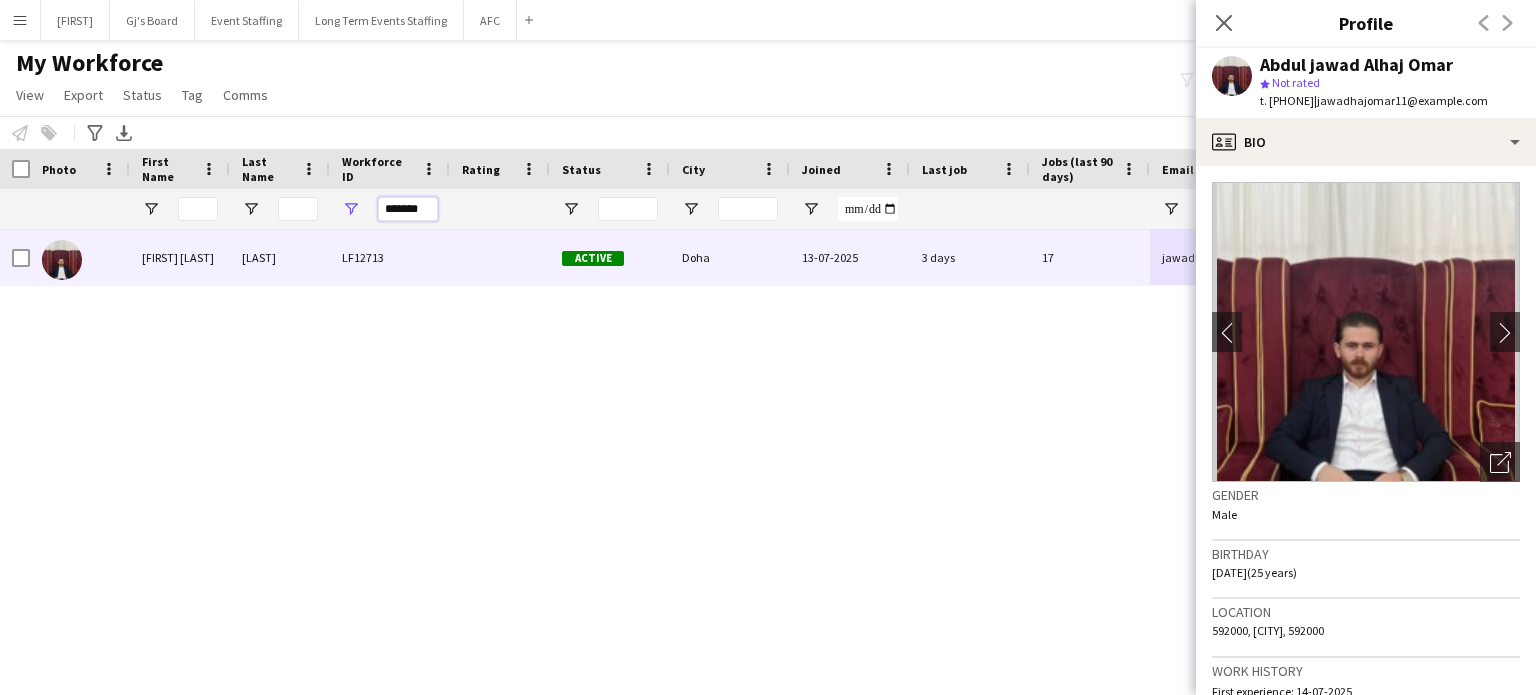 click on "*******" at bounding box center [408, 209] 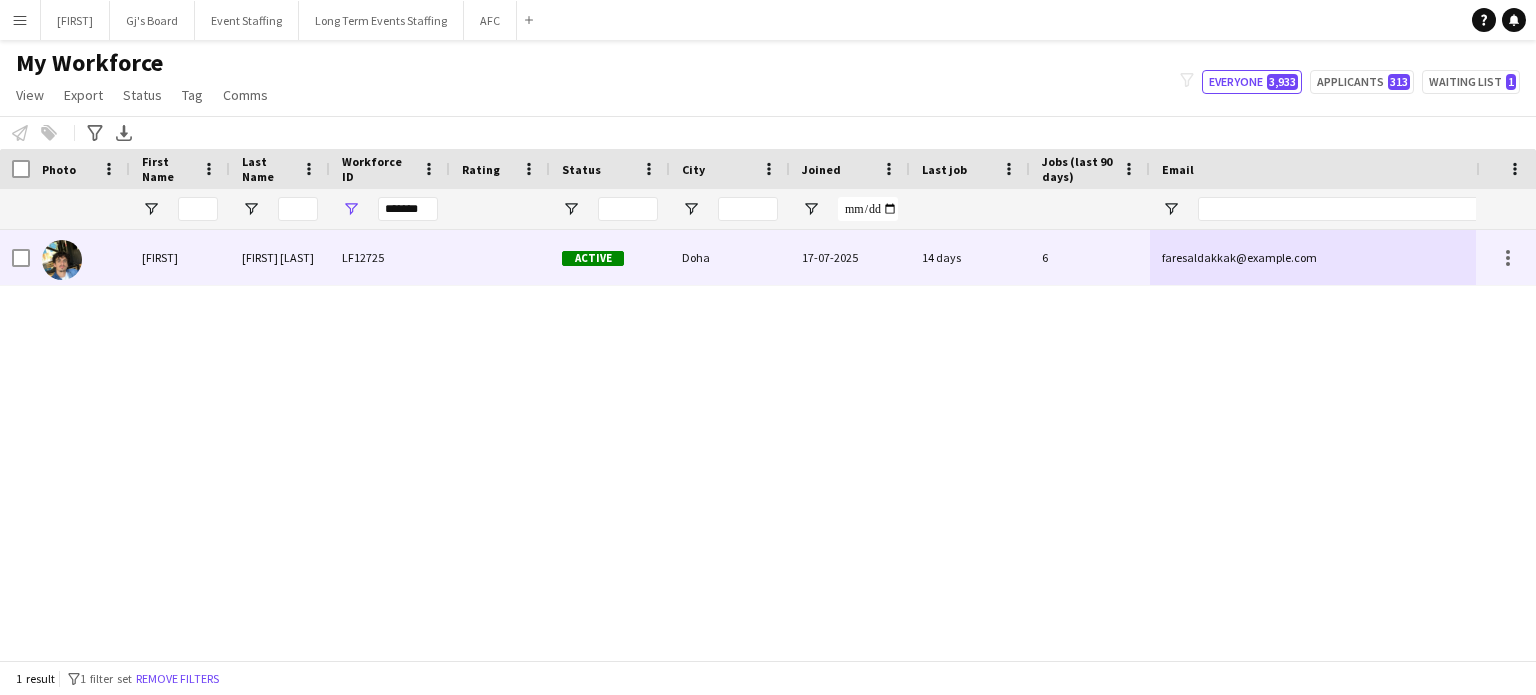 click on "faresaldakkak@example.com" at bounding box center [1350, 257] 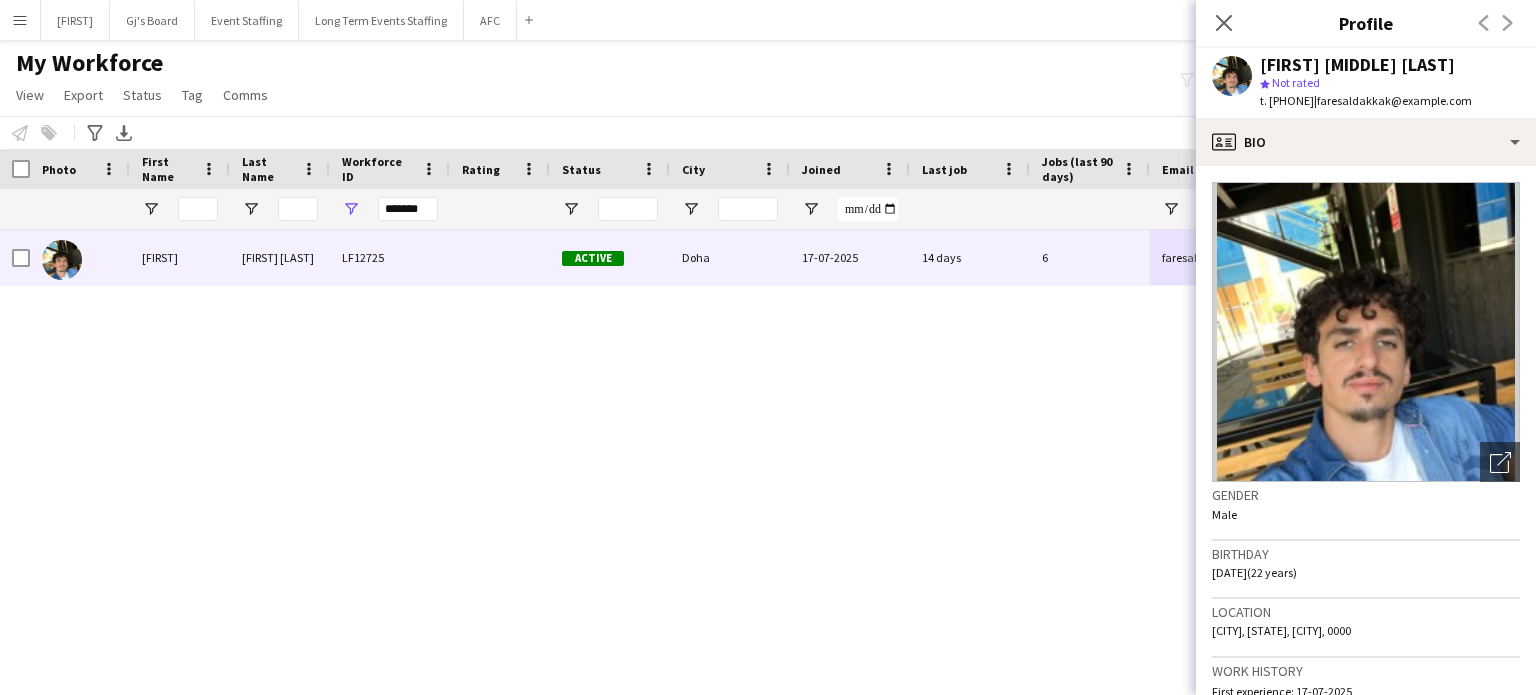 click on "[FIRST] [LAST]
star
Not rated   t. [PHONE]   |   faresaldakkak@example.com" 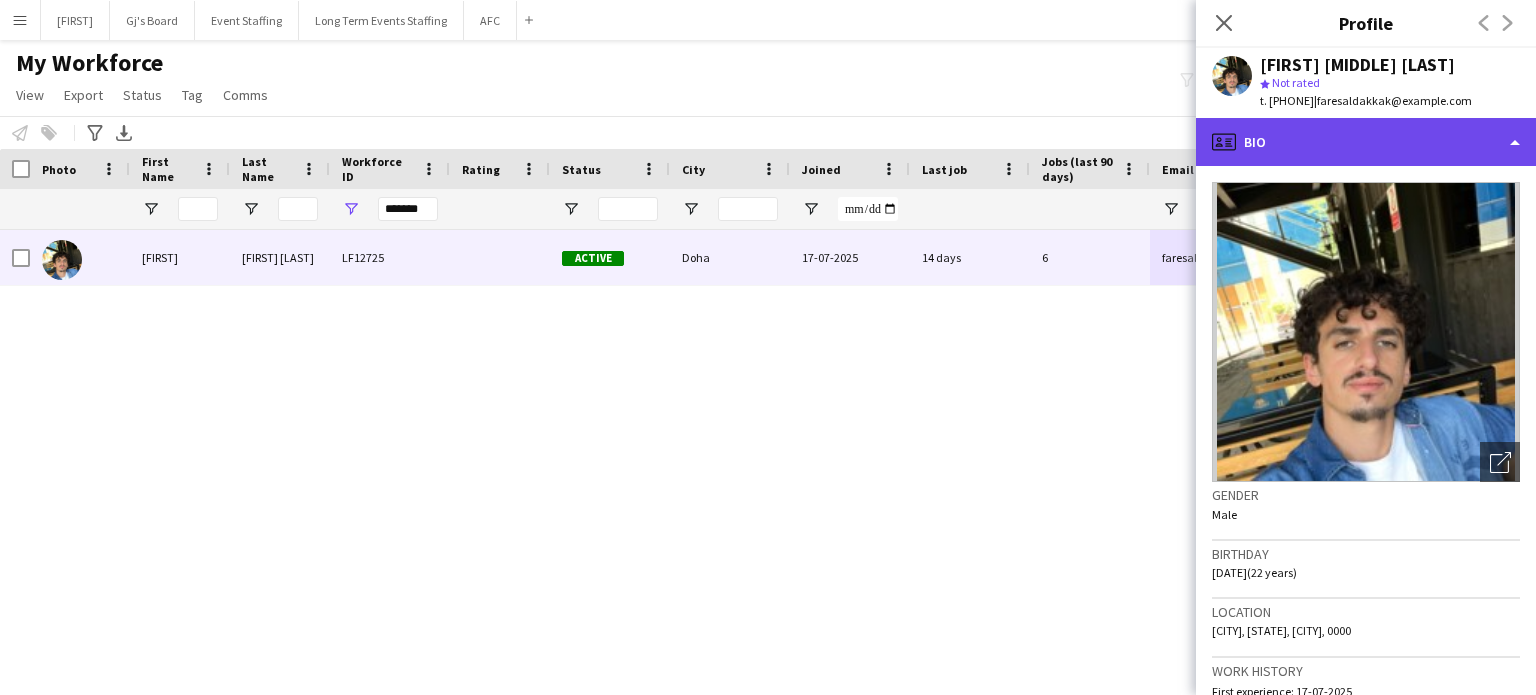 click on "profile
Bio" 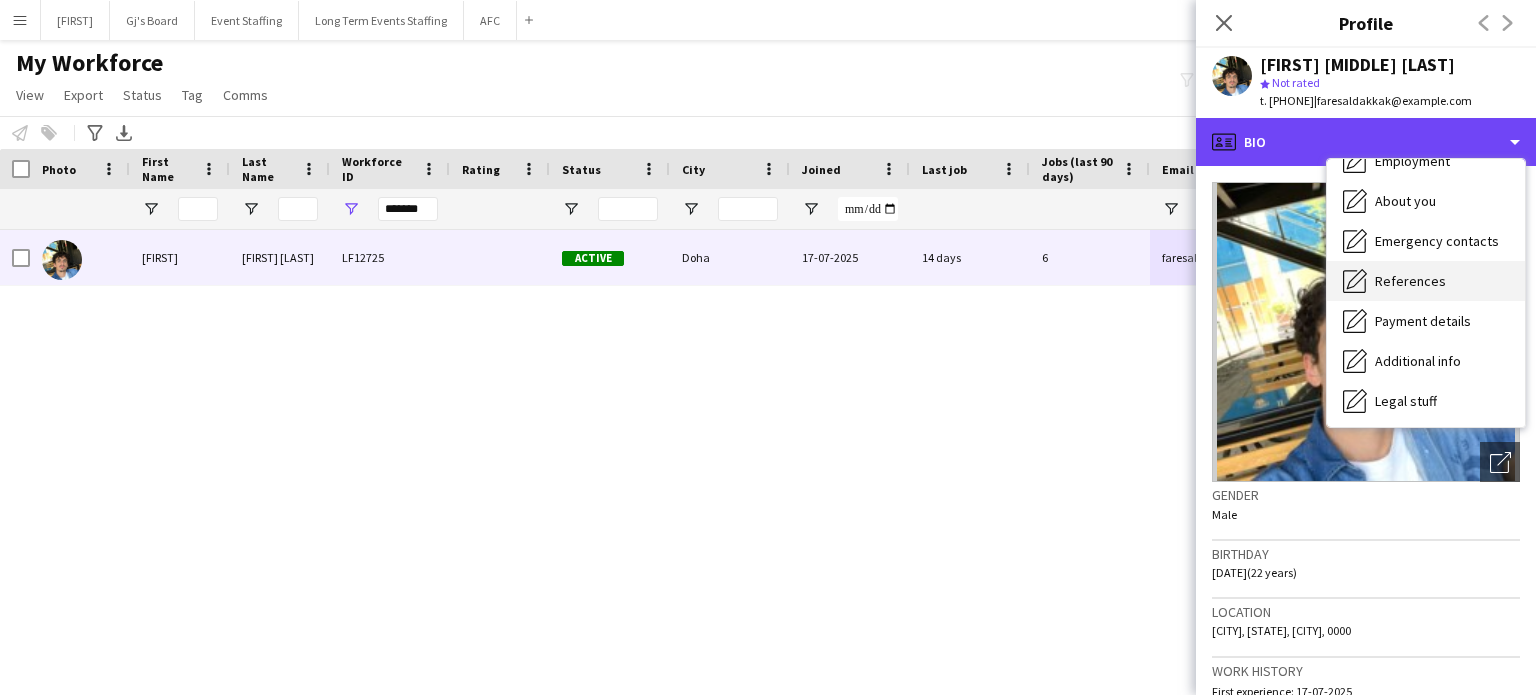 scroll, scrollTop: 188, scrollLeft: 0, axis: vertical 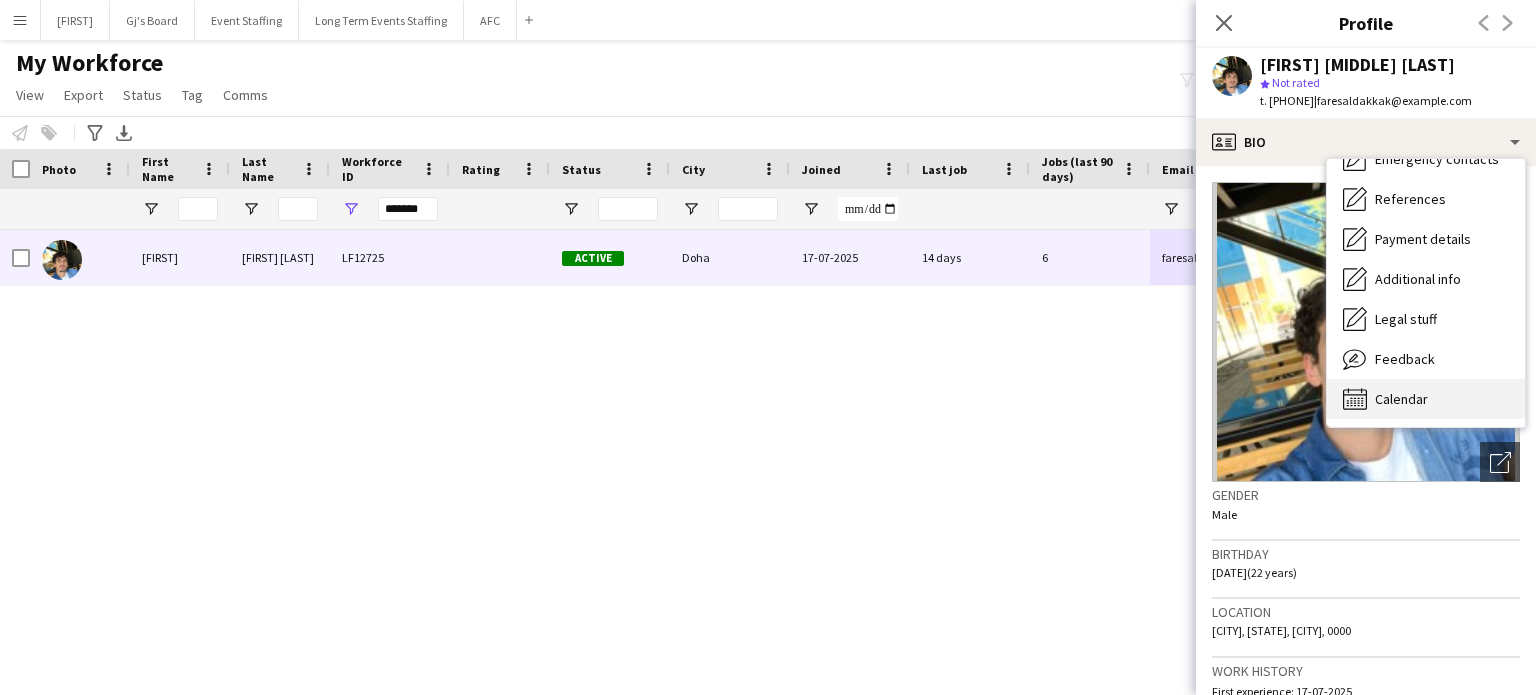 click on "Calendar
Calendar" at bounding box center (1426, 399) 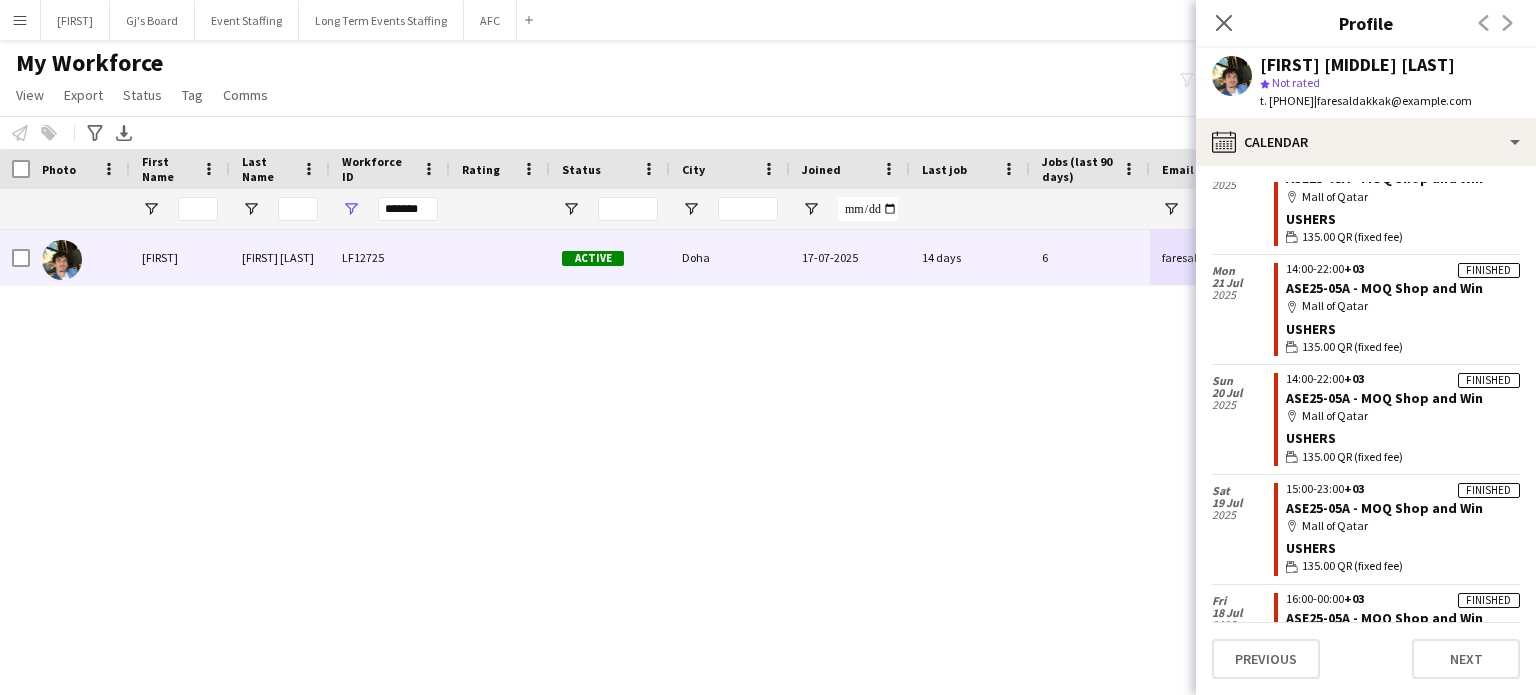 scroll, scrollTop: 0, scrollLeft: 0, axis: both 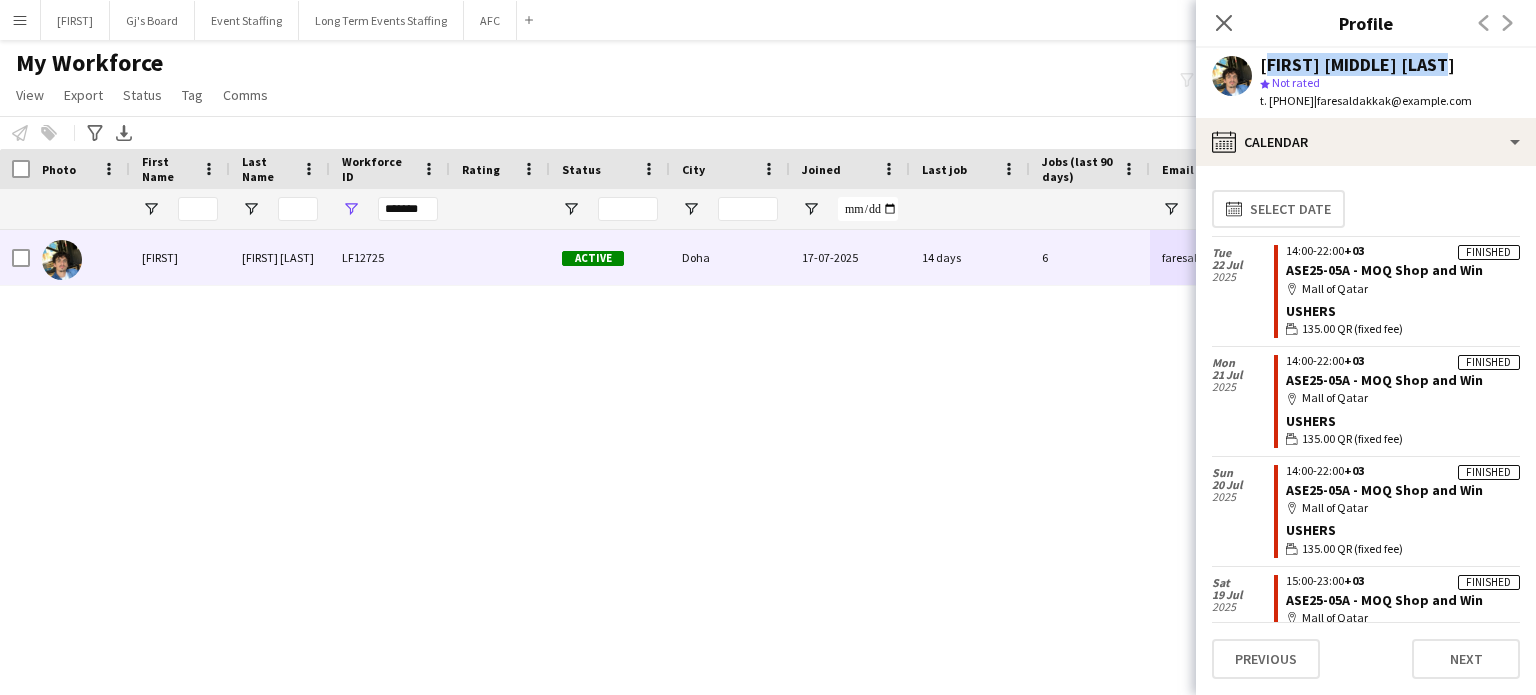 drag, startPoint x: 1452, startPoint y: 60, endPoint x: 1260, endPoint y: 62, distance: 192.01042 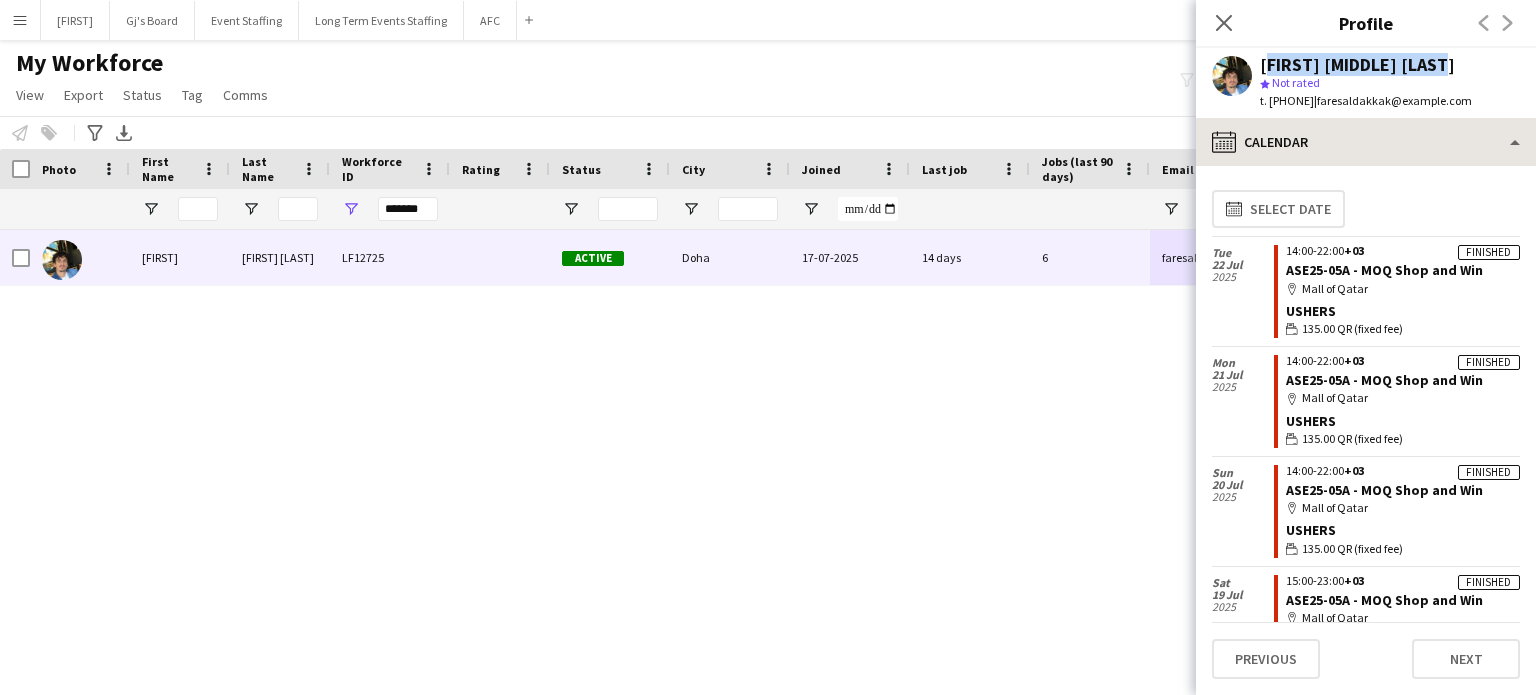 copy on "faresaldakkak@example.com" 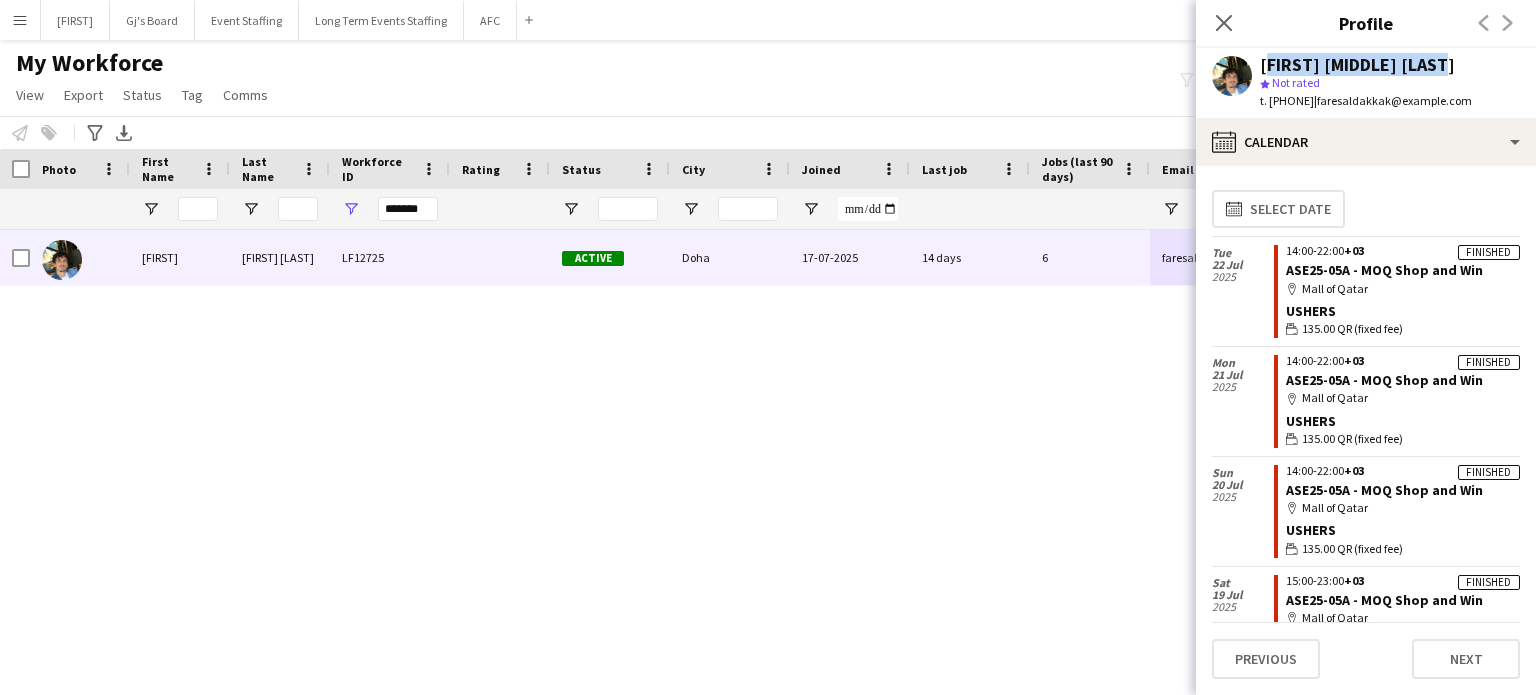 drag, startPoint x: 1340, startPoint y: 101, endPoint x: 1292, endPoint y: 98, distance: 48.09366 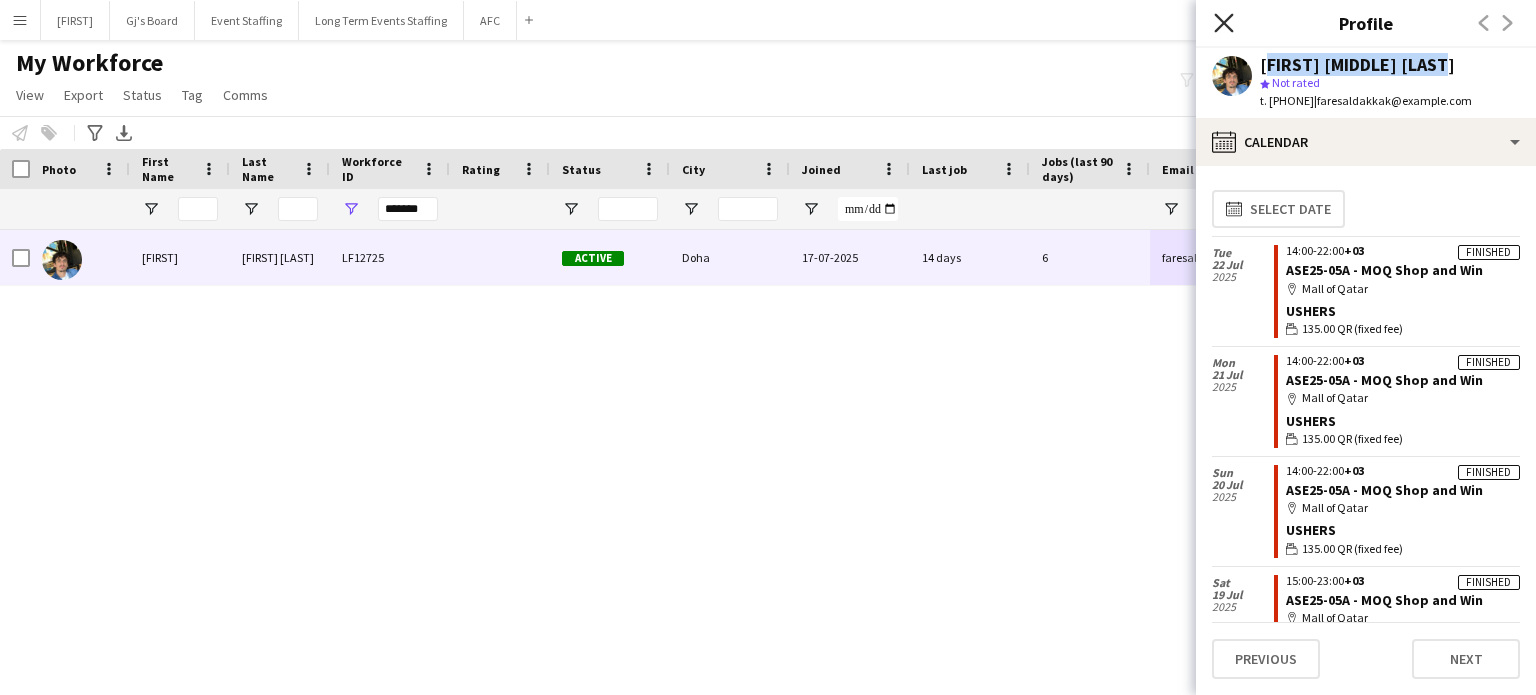 click 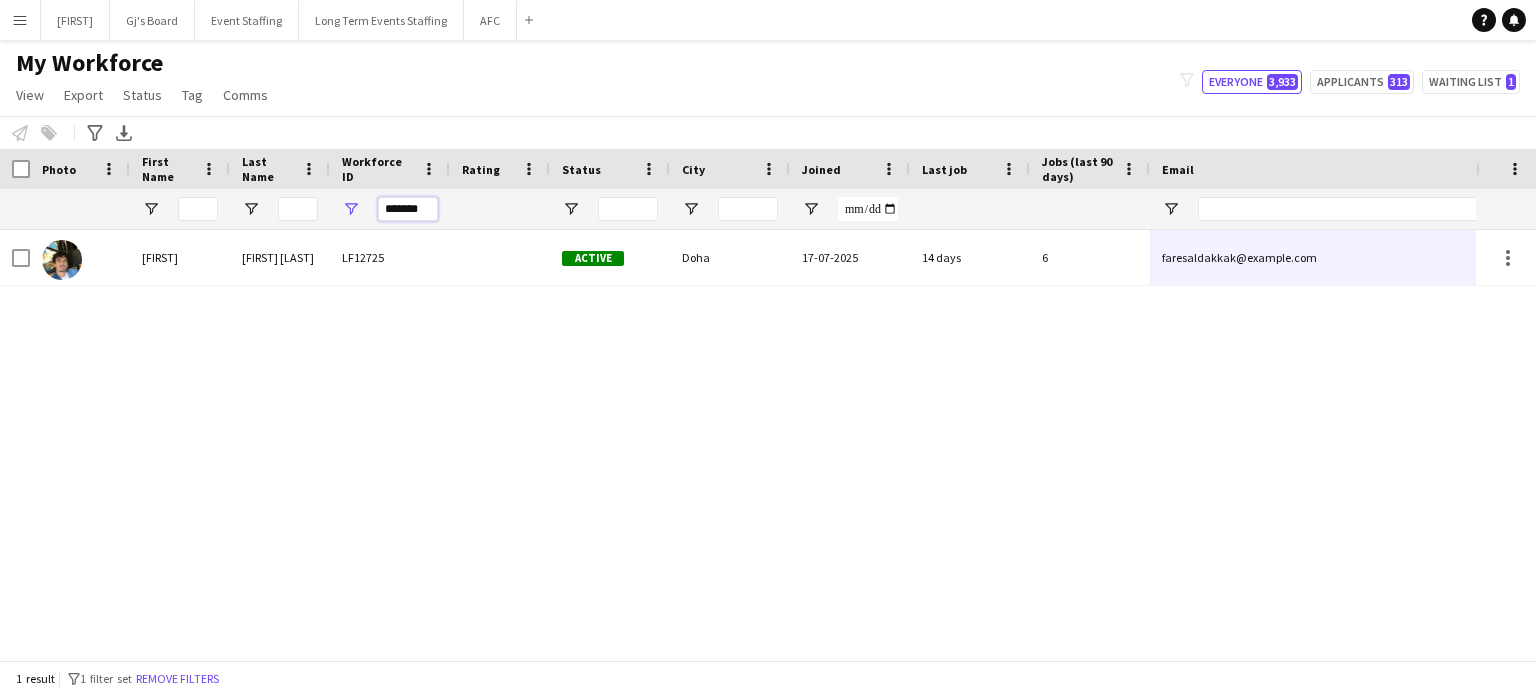 drag, startPoint x: 433, startPoint y: 209, endPoint x: 313, endPoint y: 203, distance: 120.14991 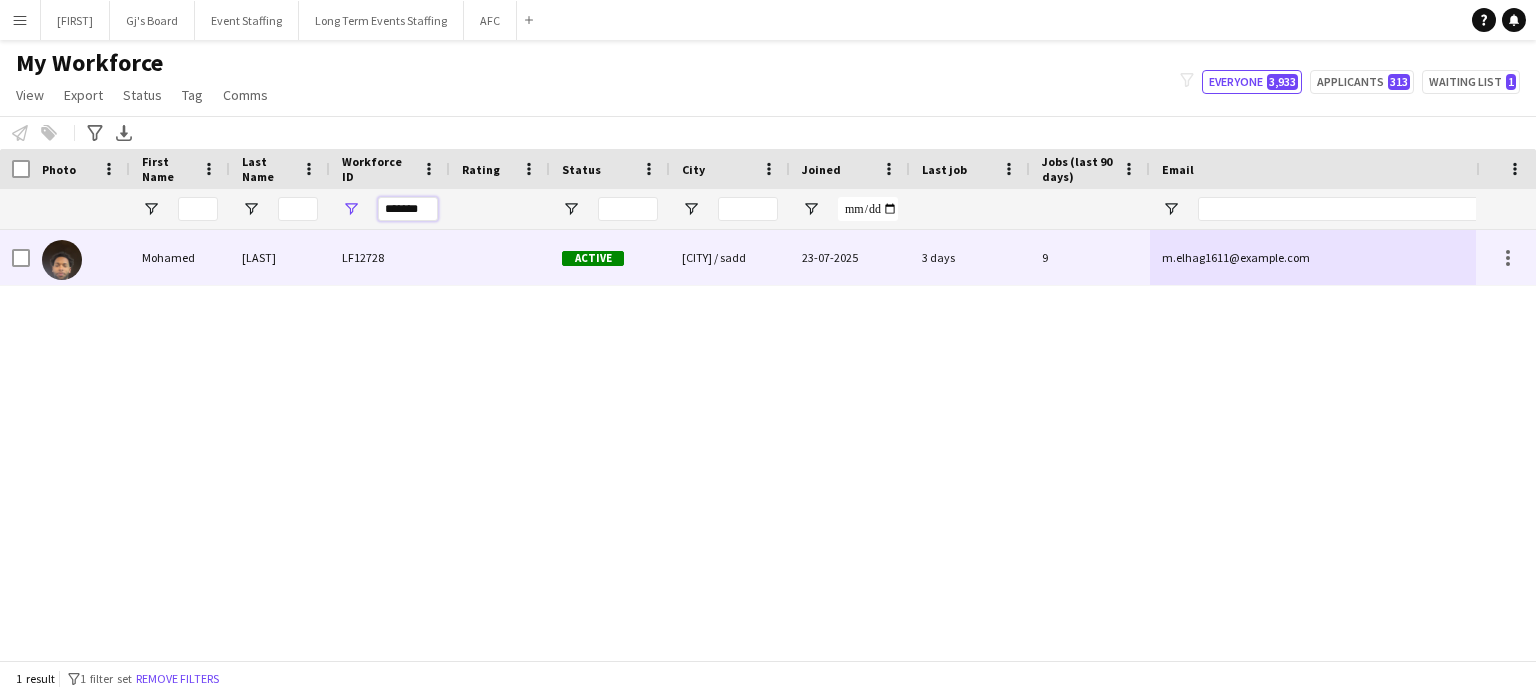 type on "*******" 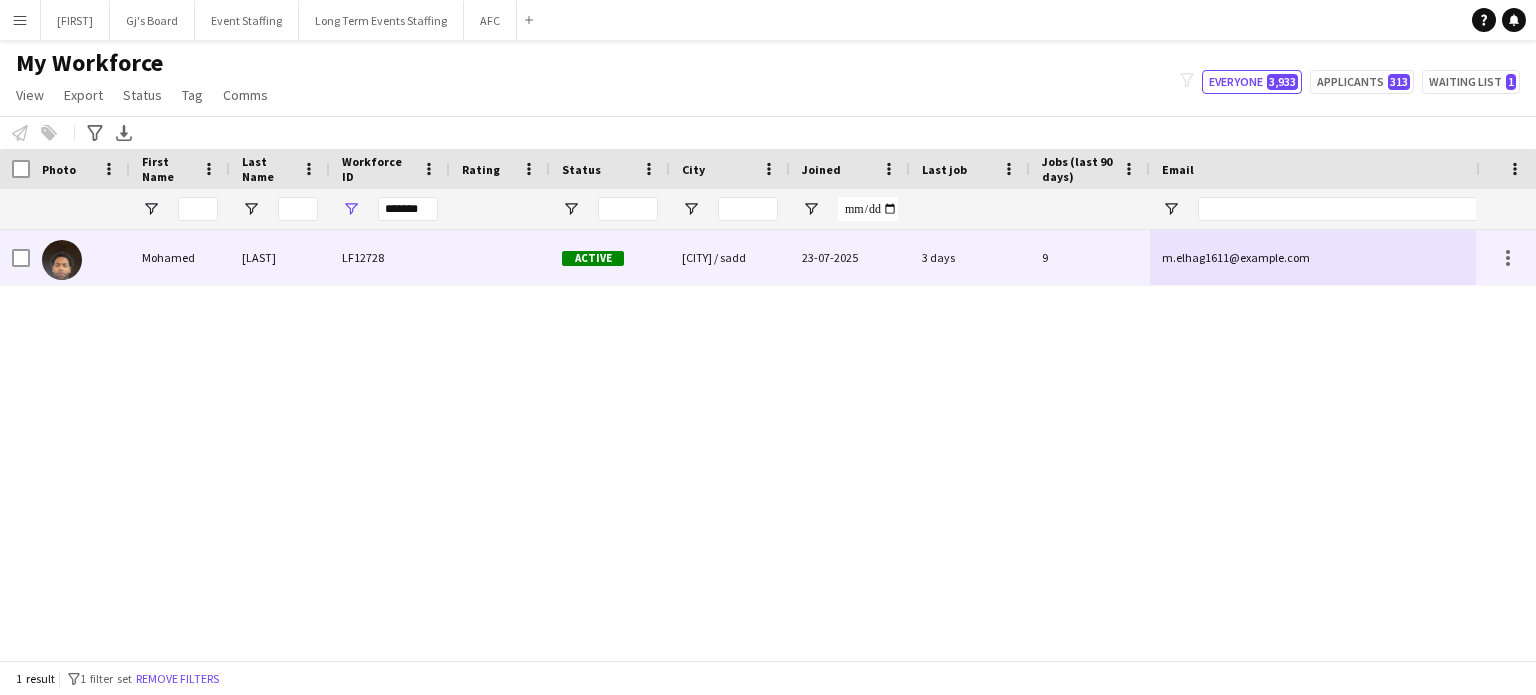 click on "m.elhag1611@example.com" at bounding box center [1350, 257] 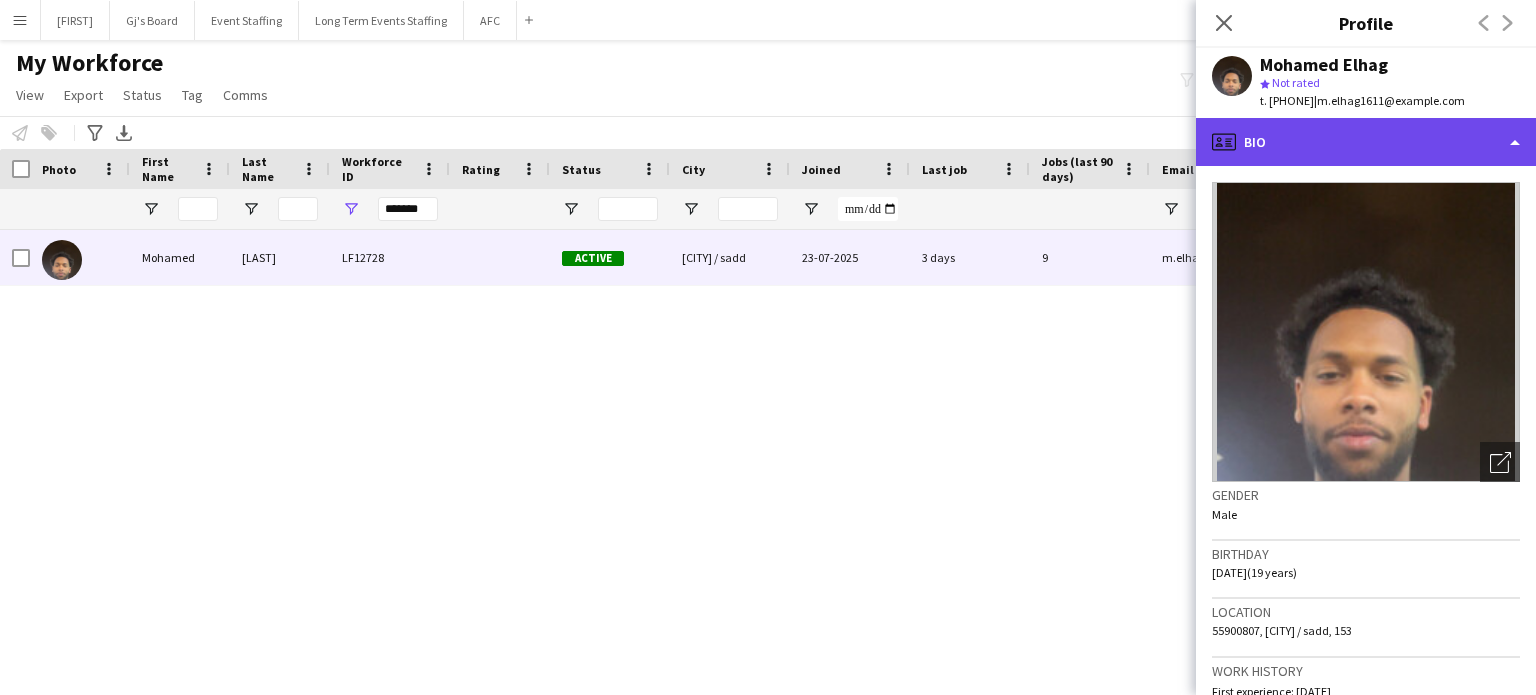 click on "profile
Bio" 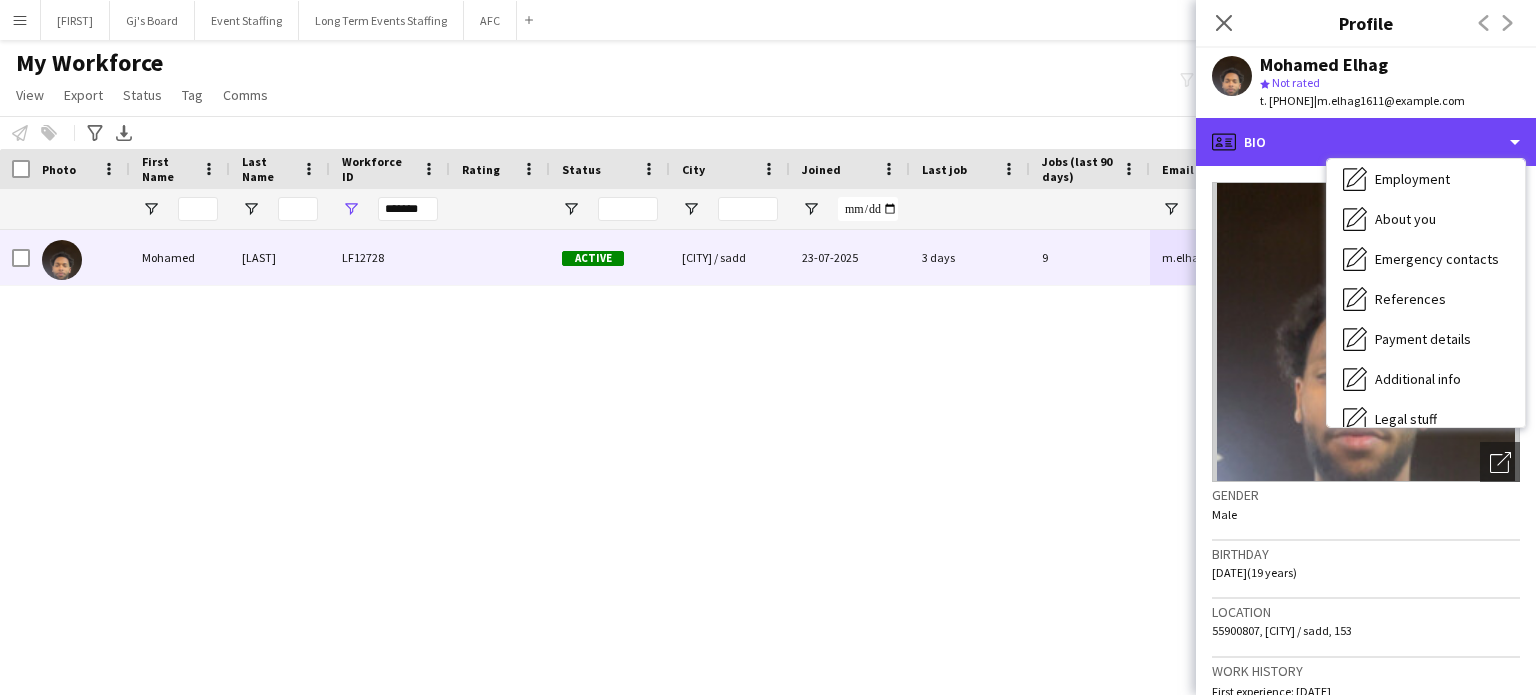 scroll, scrollTop: 188, scrollLeft: 0, axis: vertical 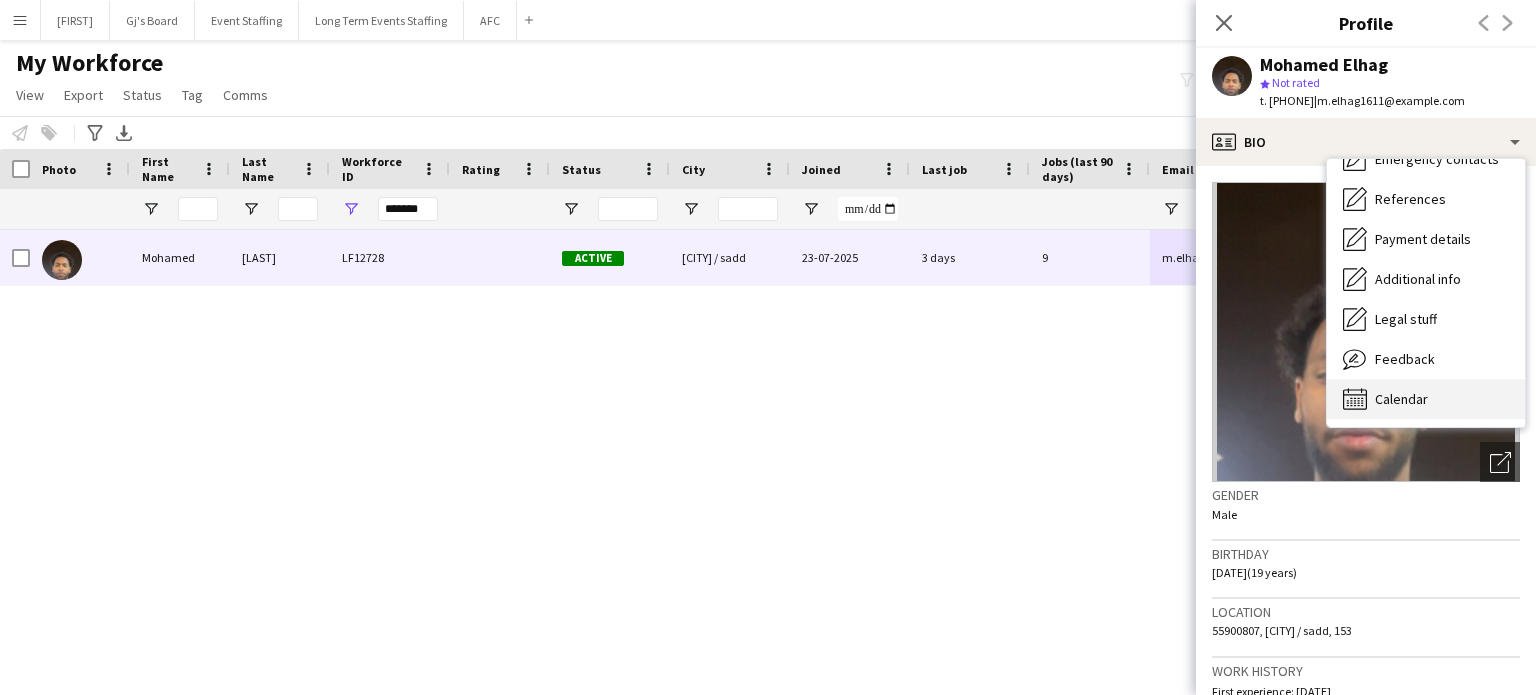 click on "Calendar" at bounding box center [1401, 399] 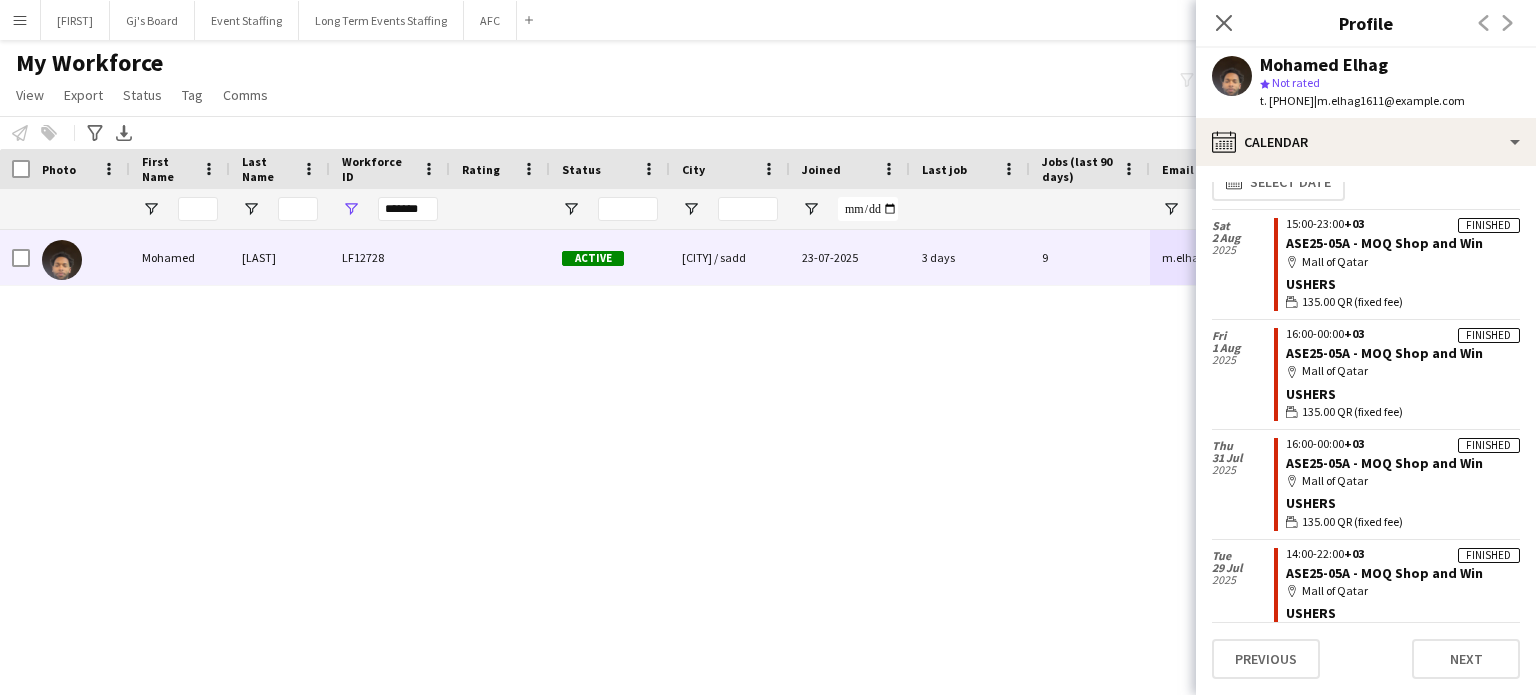 scroll, scrollTop: 0, scrollLeft: 0, axis: both 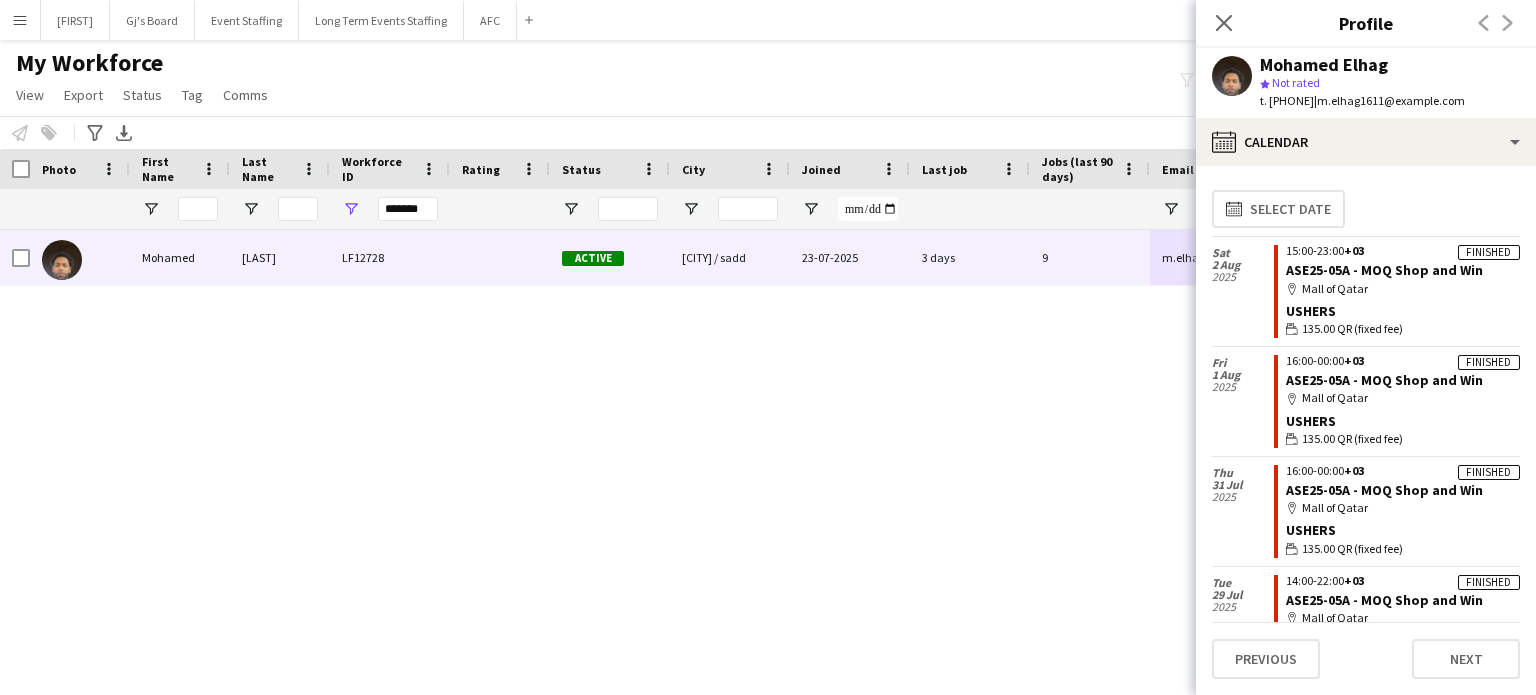 drag, startPoint x: 1395, startPoint y: 61, endPoint x: 1257, endPoint y: 51, distance: 138.36185 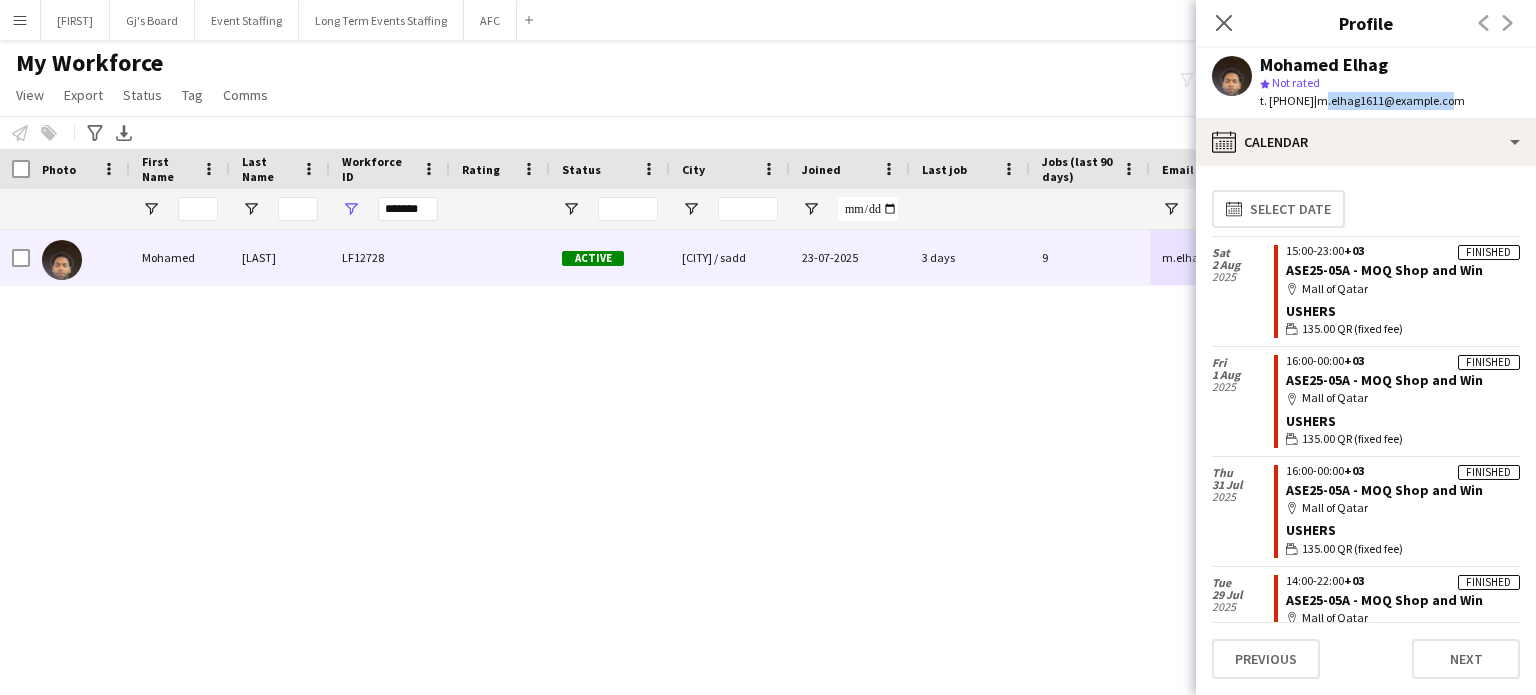 drag, startPoint x: 1477, startPoint y: 99, endPoint x: 1348, endPoint y: 100, distance: 129.00388 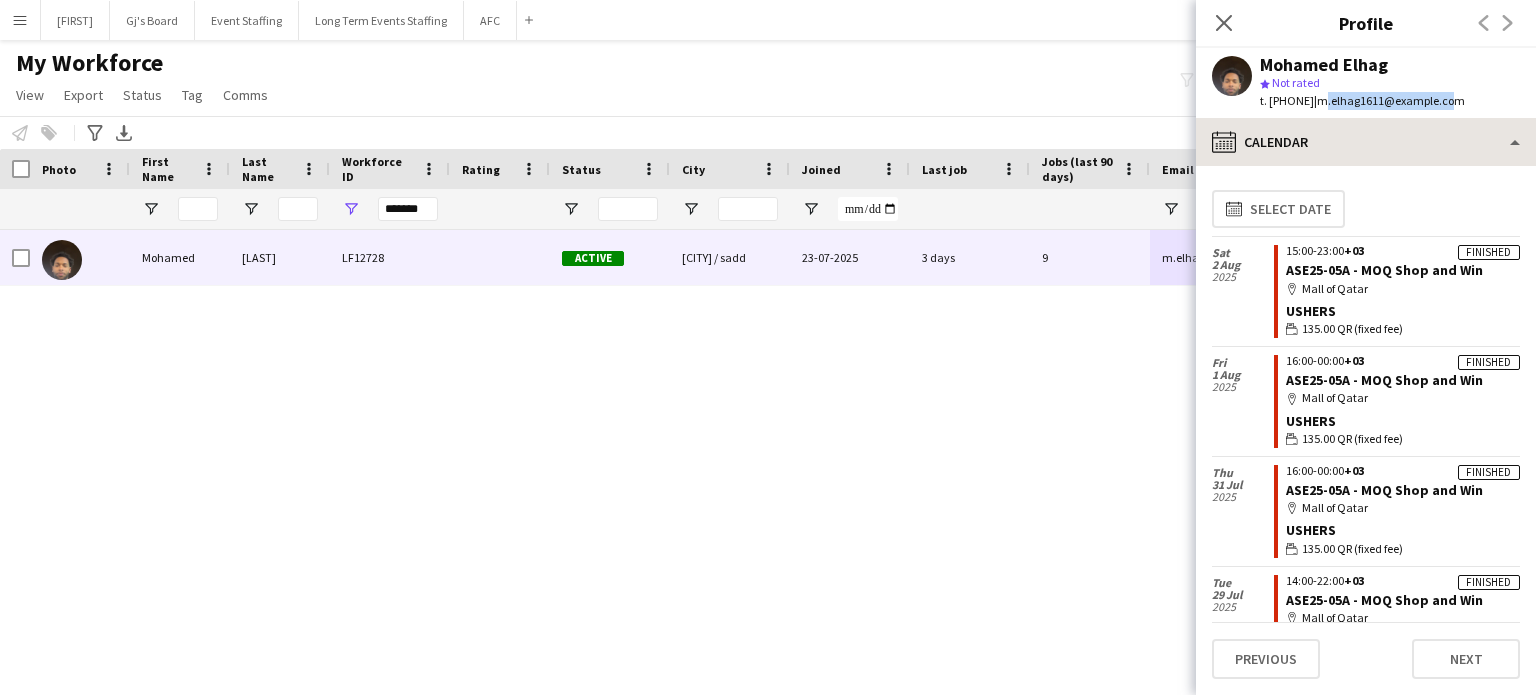 copy on "[PHONE]" 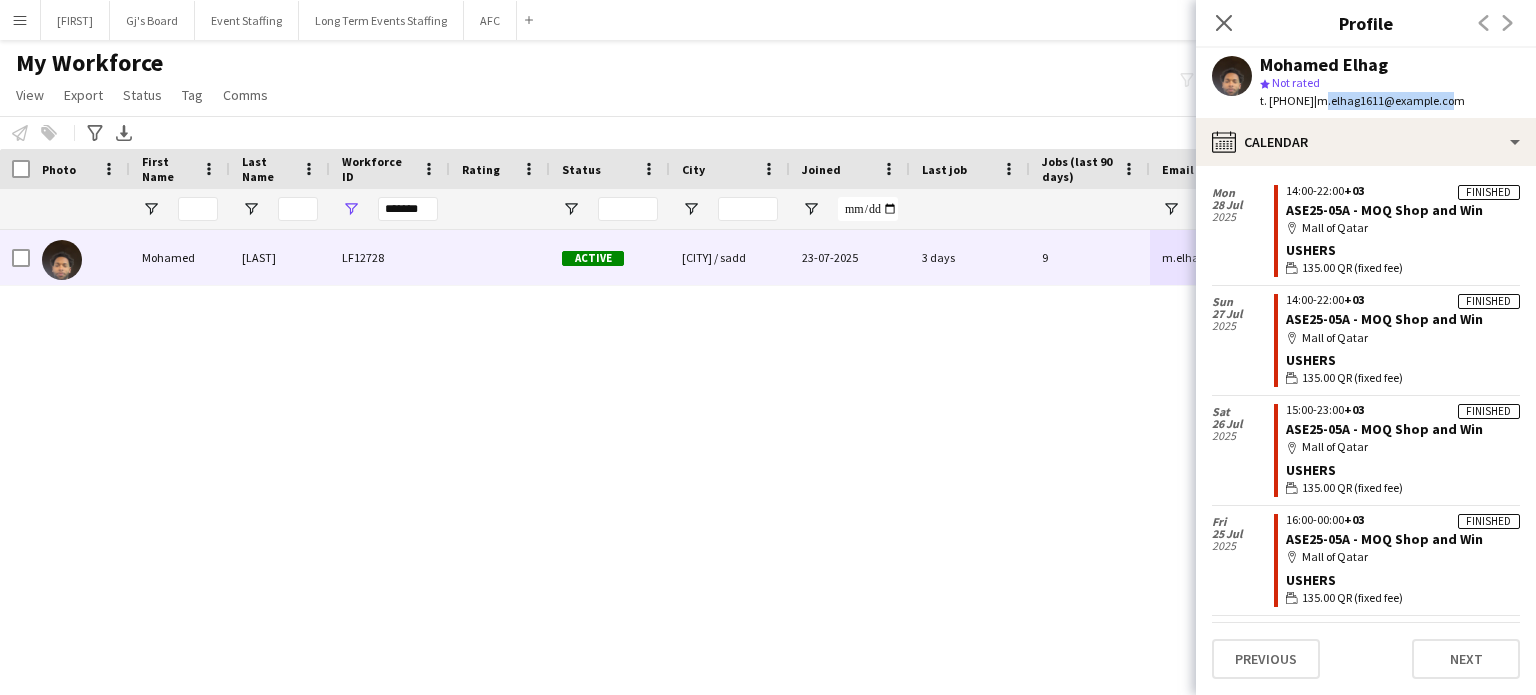 scroll, scrollTop: 600, scrollLeft: 0, axis: vertical 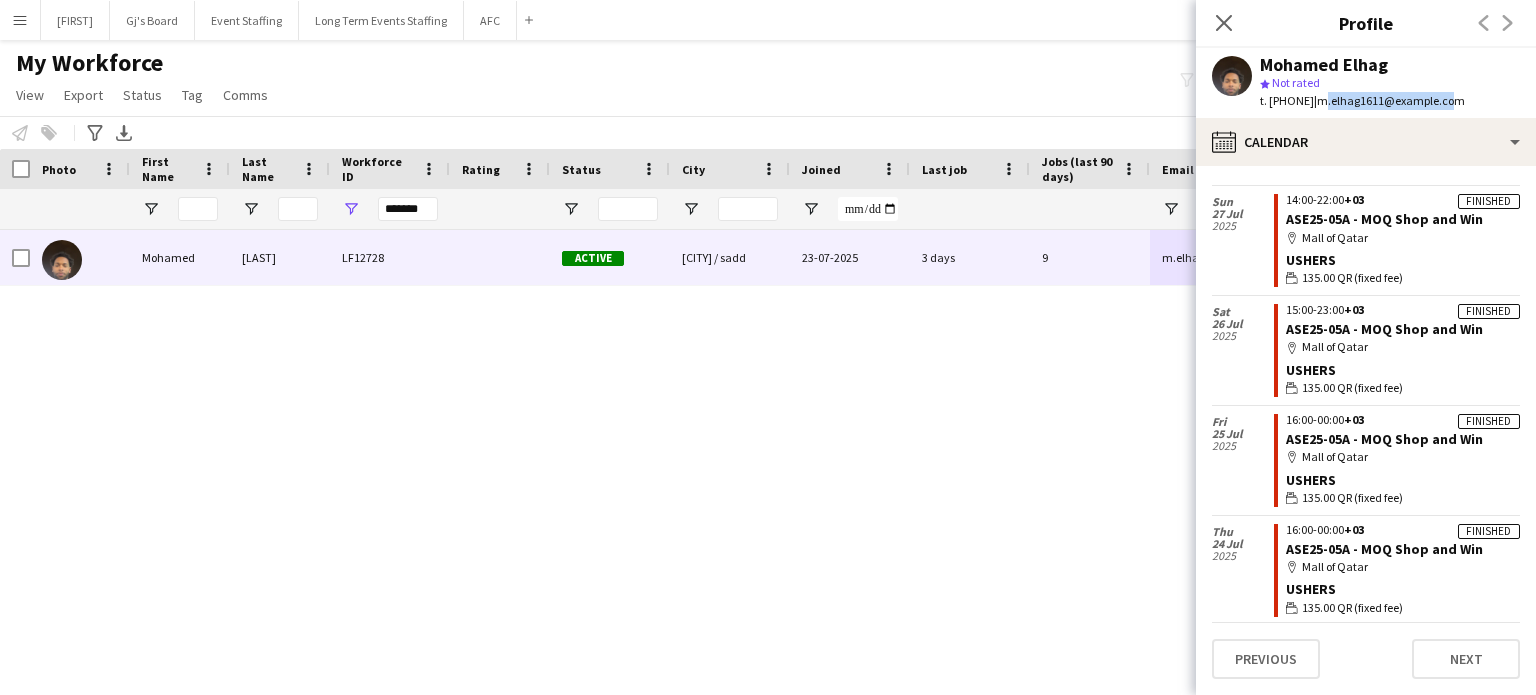 drag, startPoint x: 1222, startPoint y: 20, endPoint x: 589, endPoint y: 367, distance: 721.87115 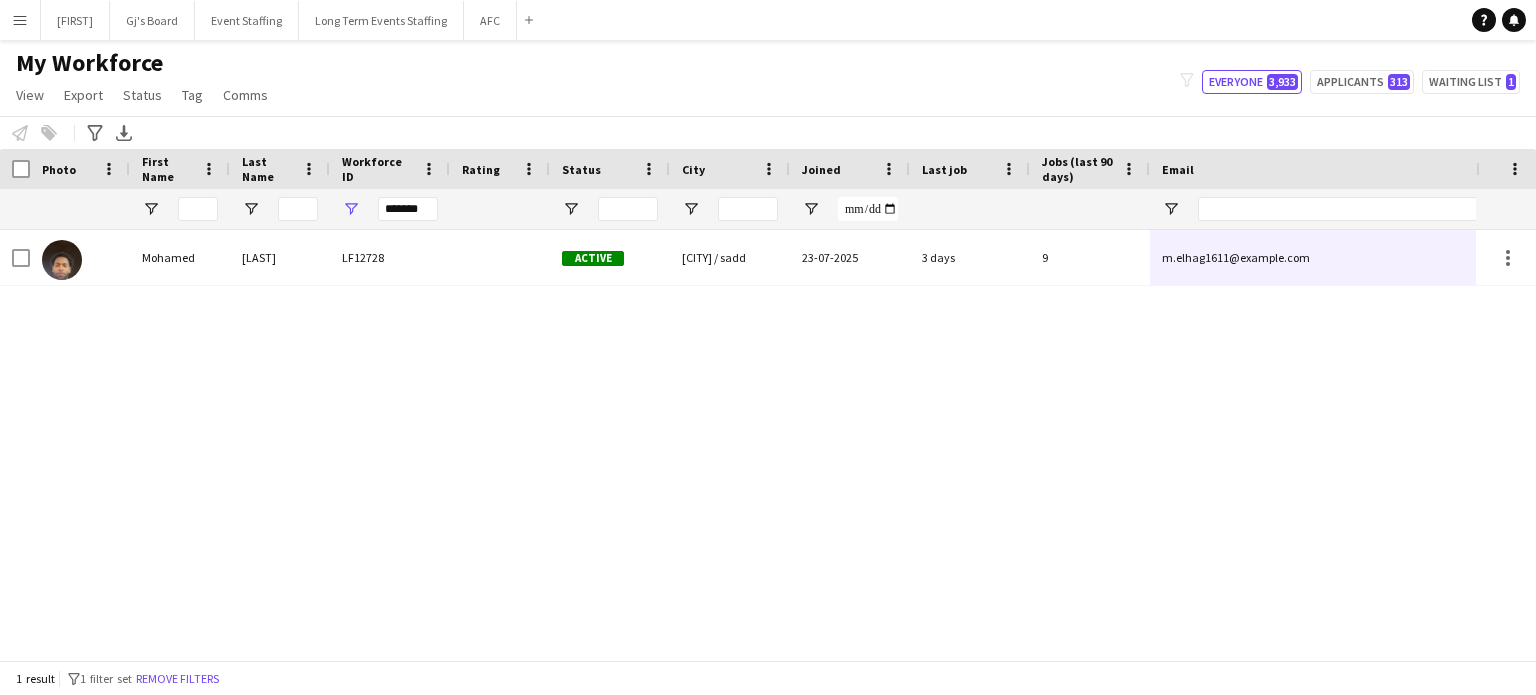 click on "[FIRST] [LAST] LF12728 Active [CITY] / sadd [DATE] 3 days 9 m.elhag1611@example.com [PHONE]" at bounding box center [738, 437] 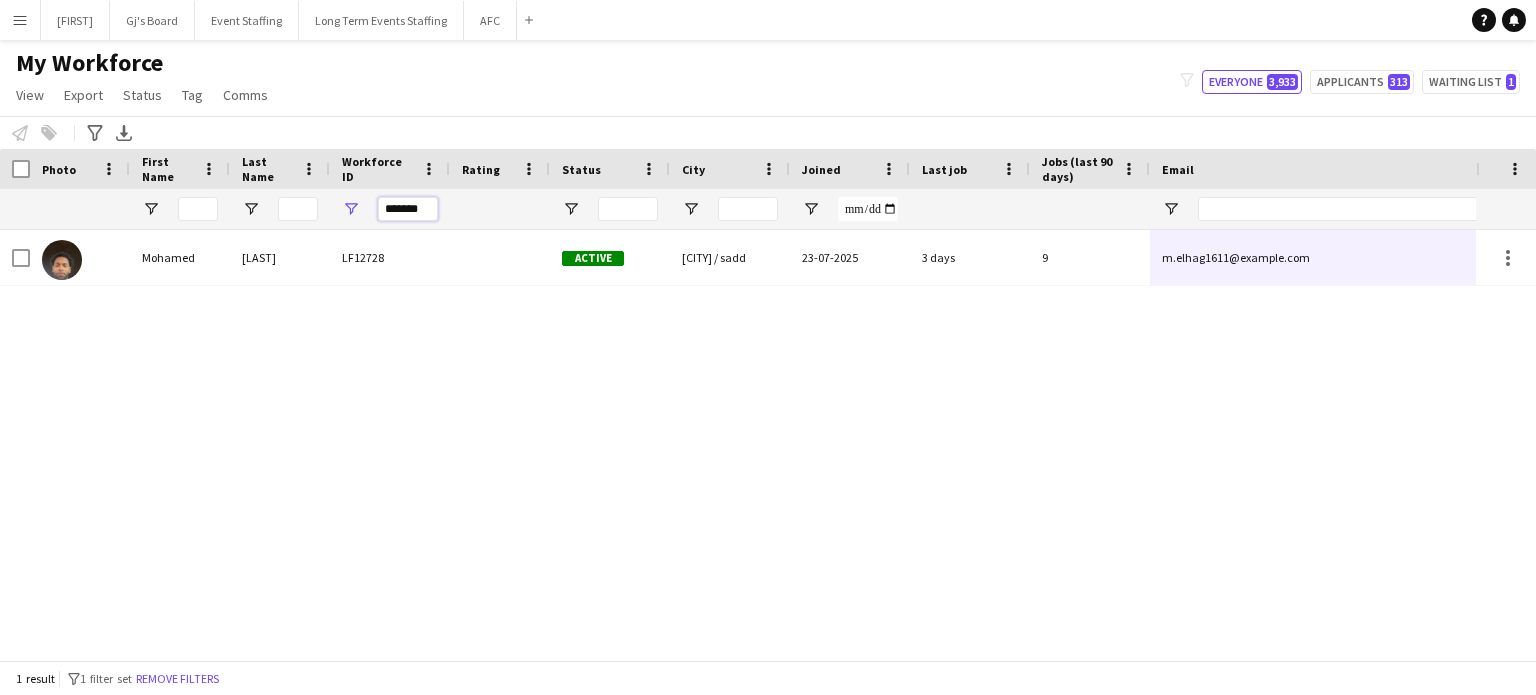 drag, startPoint x: 429, startPoint y: 213, endPoint x: 319, endPoint y: 203, distance: 110.45361 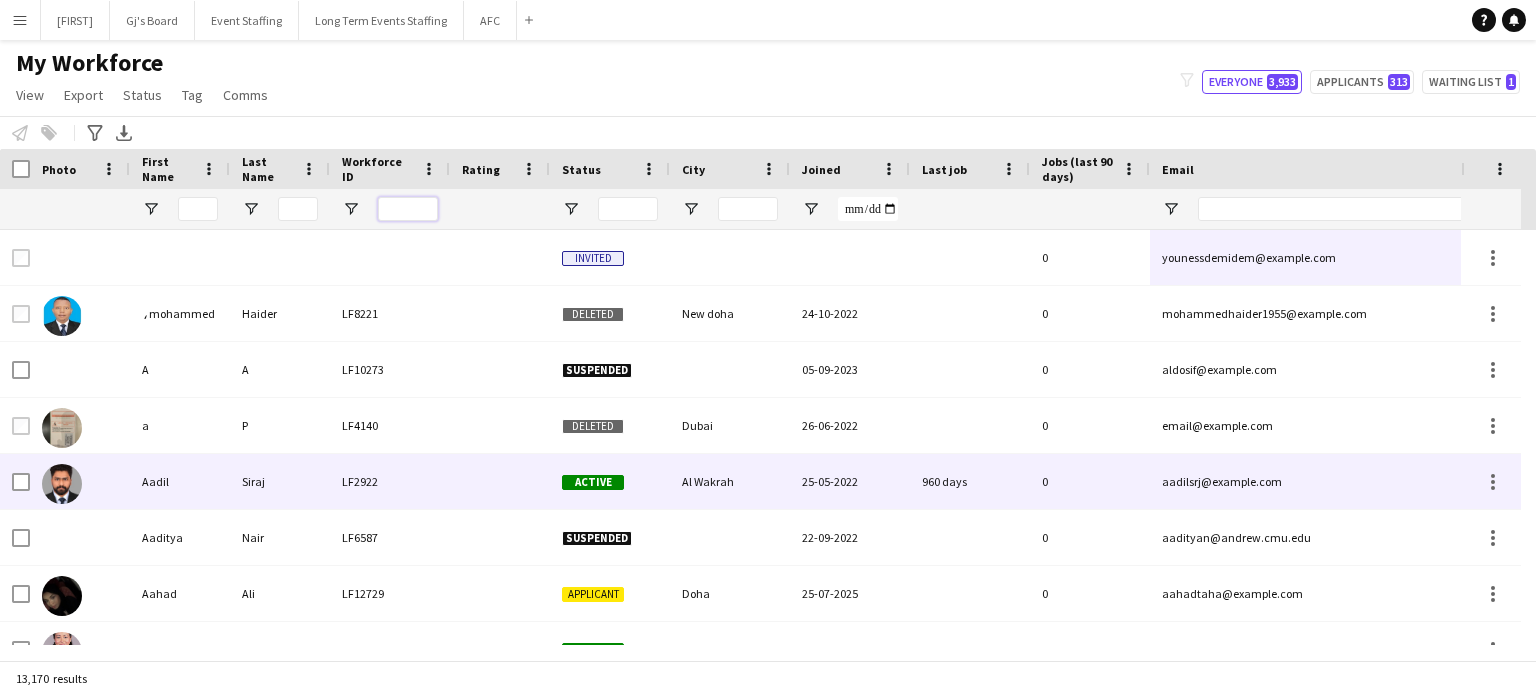 type 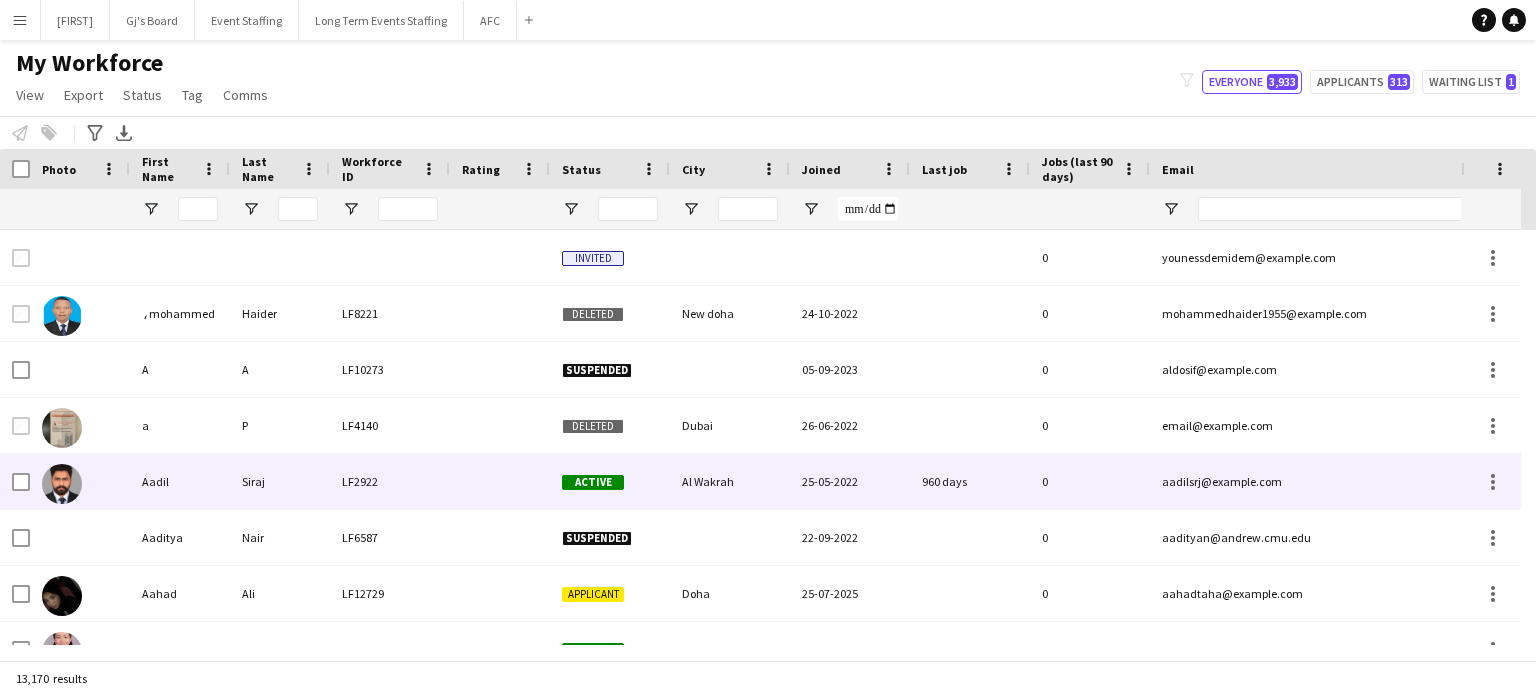 click on "LF2922" at bounding box center [390, 481] 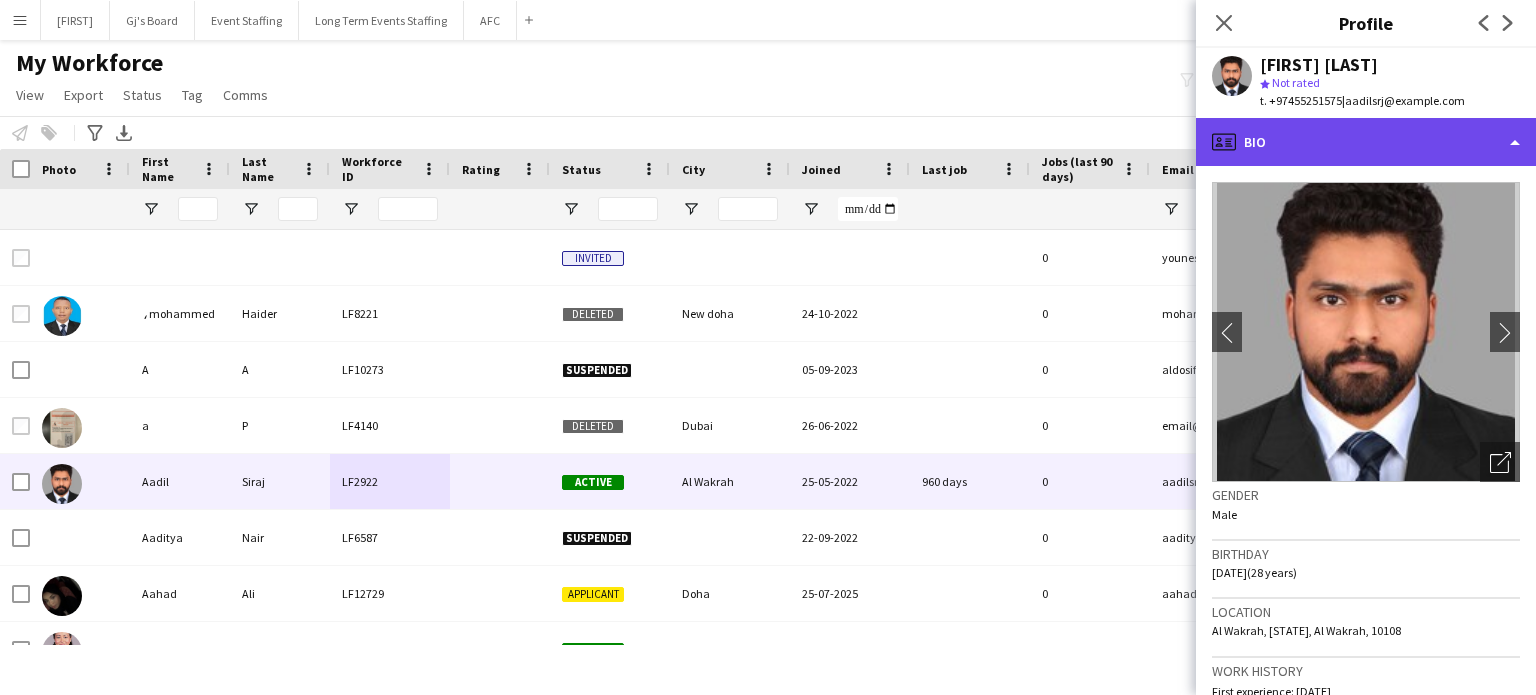 click on "profile
Bio" 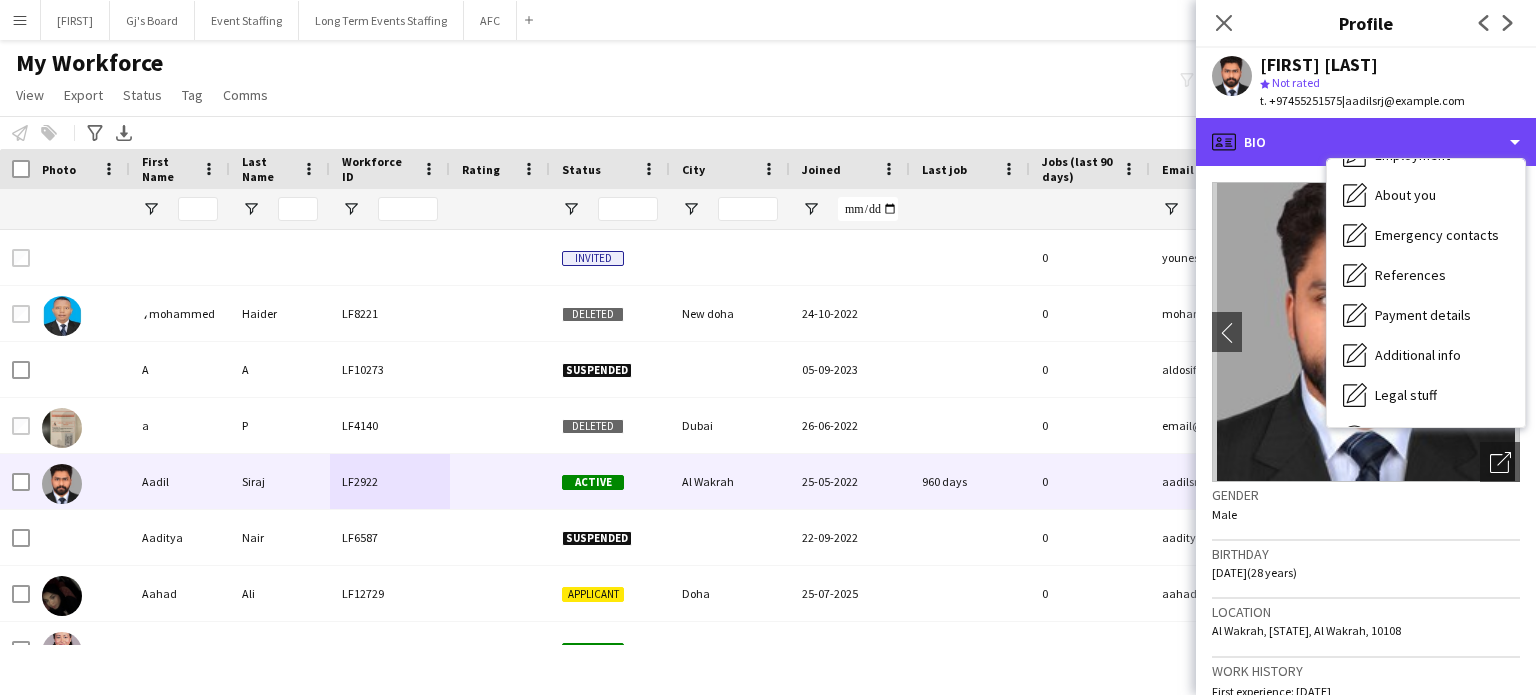 scroll, scrollTop: 188, scrollLeft: 0, axis: vertical 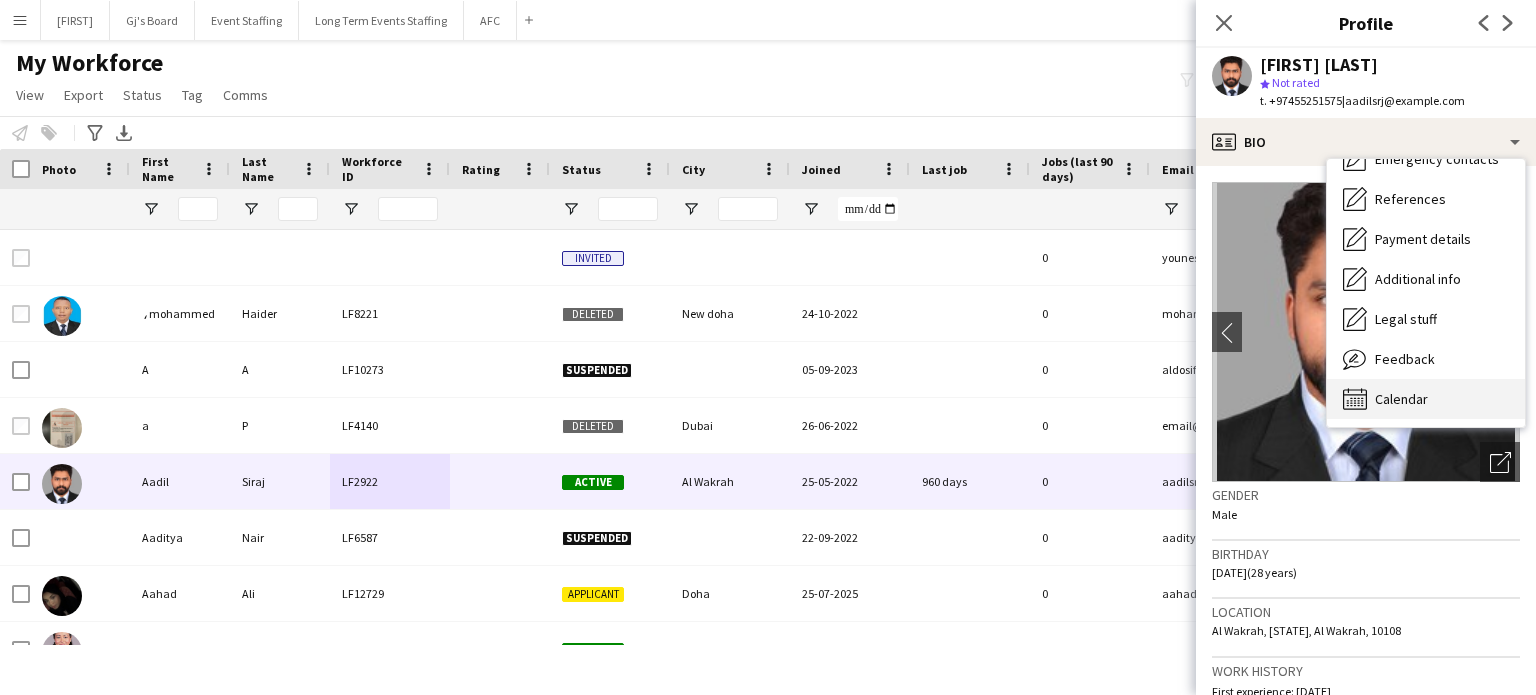 click on "Calendar
Calendar" at bounding box center [1426, 399] 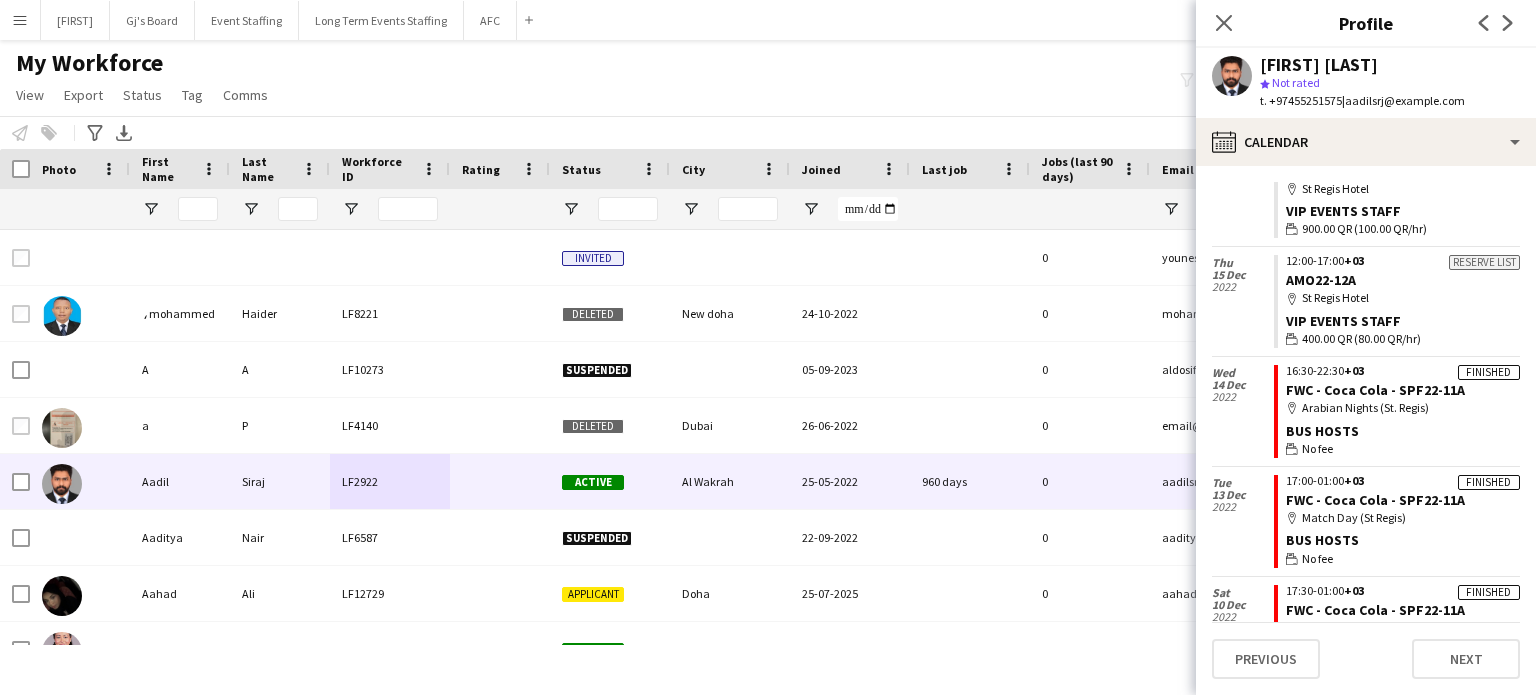 scroll, scrollTop: 630, scrollLeft: 0, axis: vertical 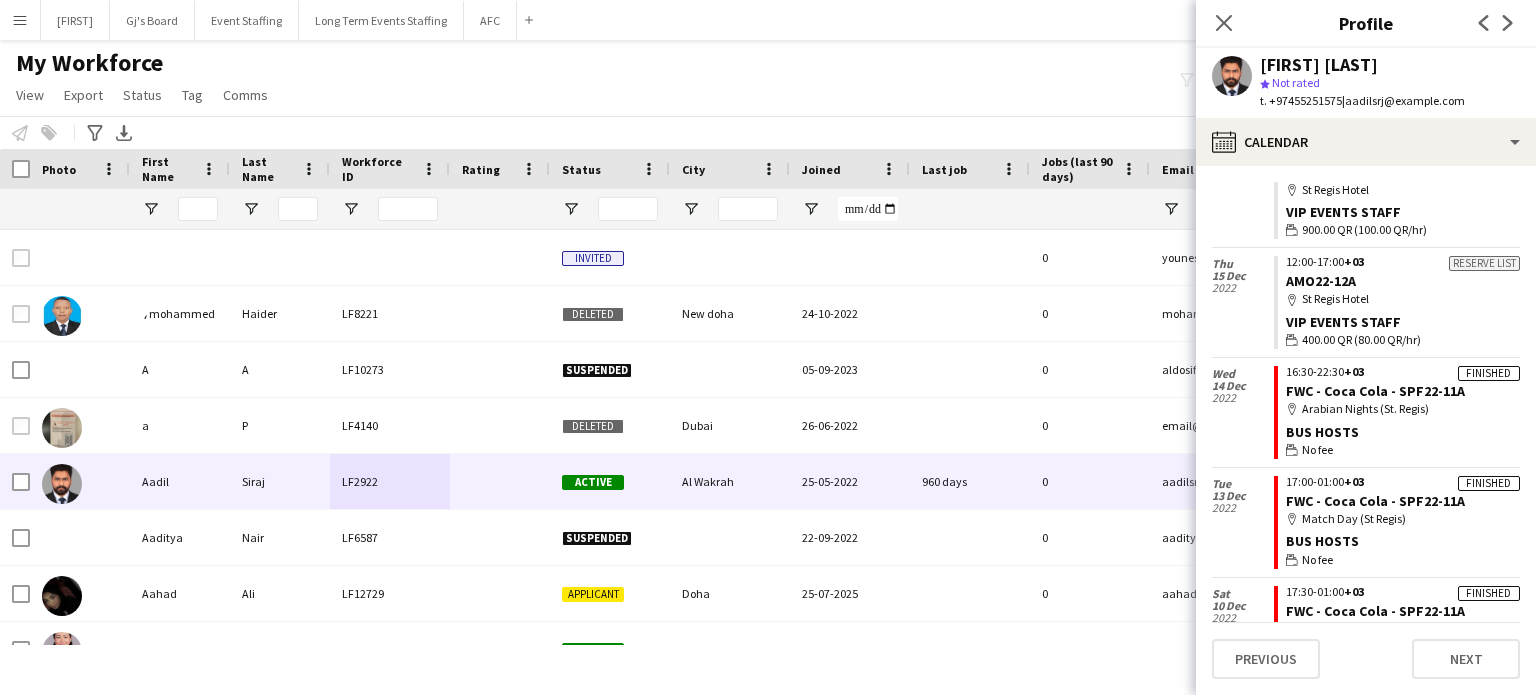 drag, startPoint x: 1226, startPoint y: 28, endPoint x: 956, endPoint y: 161, distance: 300.98007 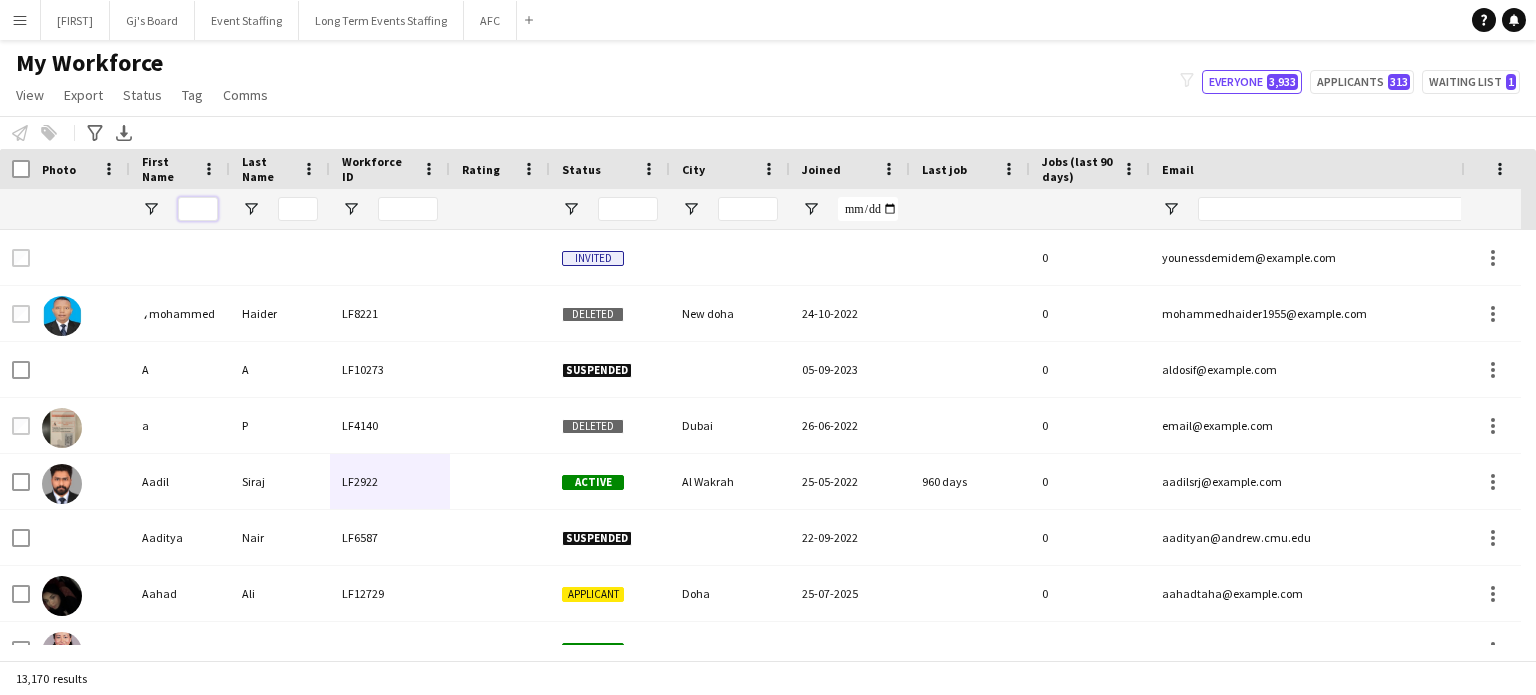click at bounding box center [198, 209] 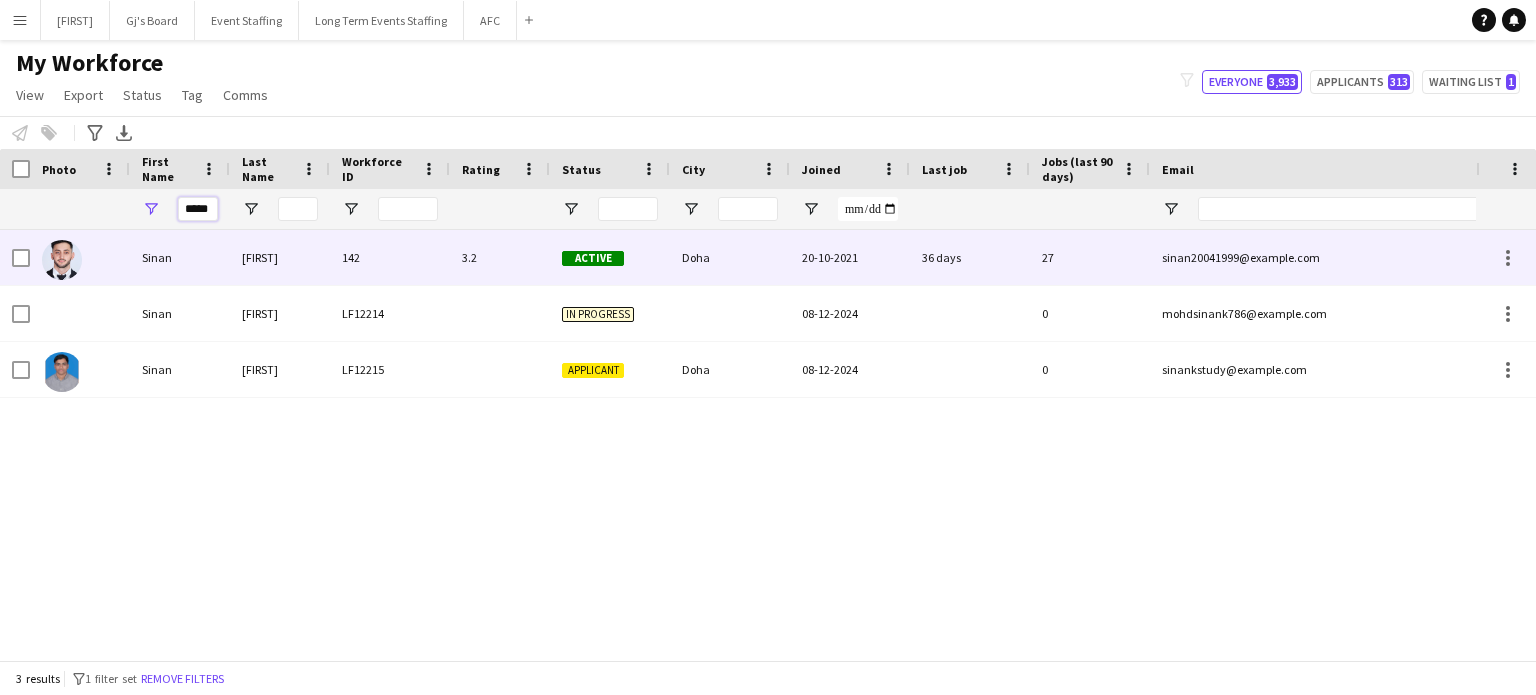 type on "*****" 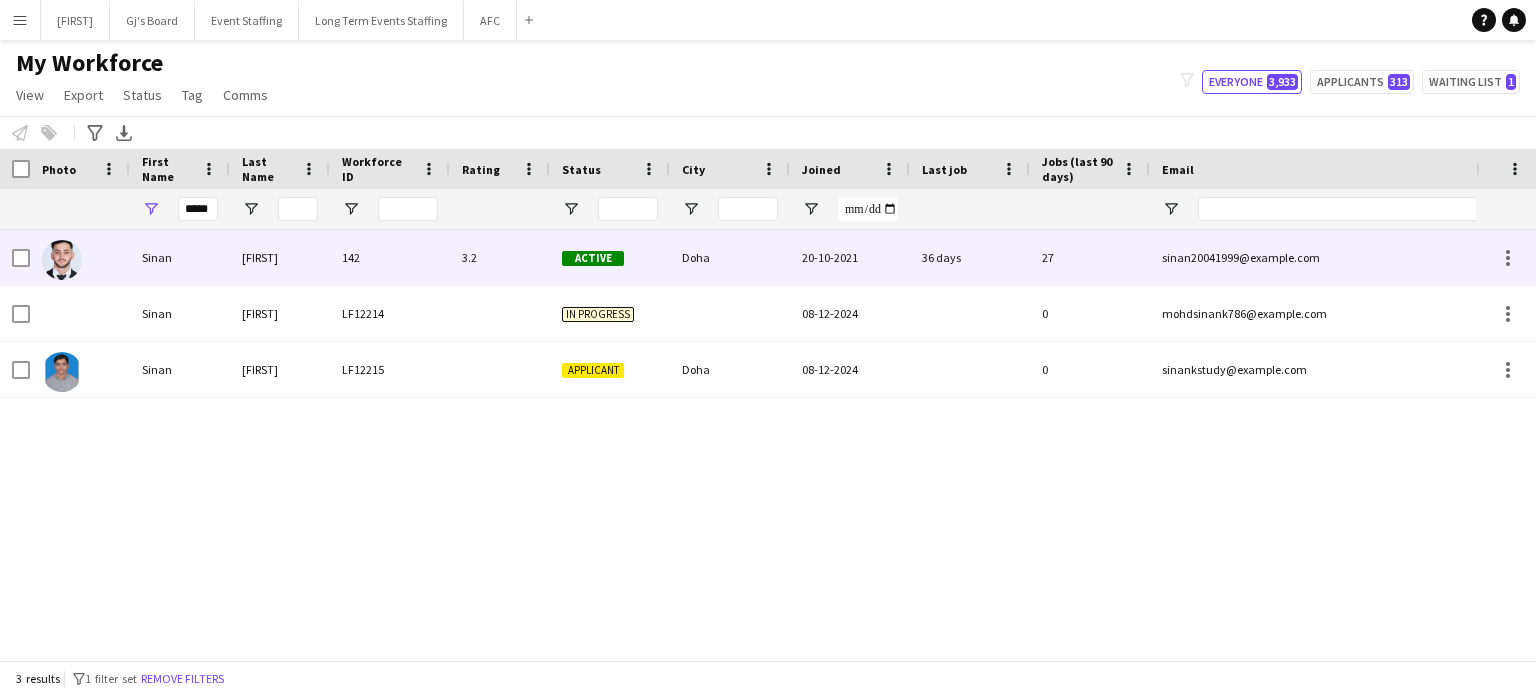 click on "[FIRST]" at bounding box center [280, 257] 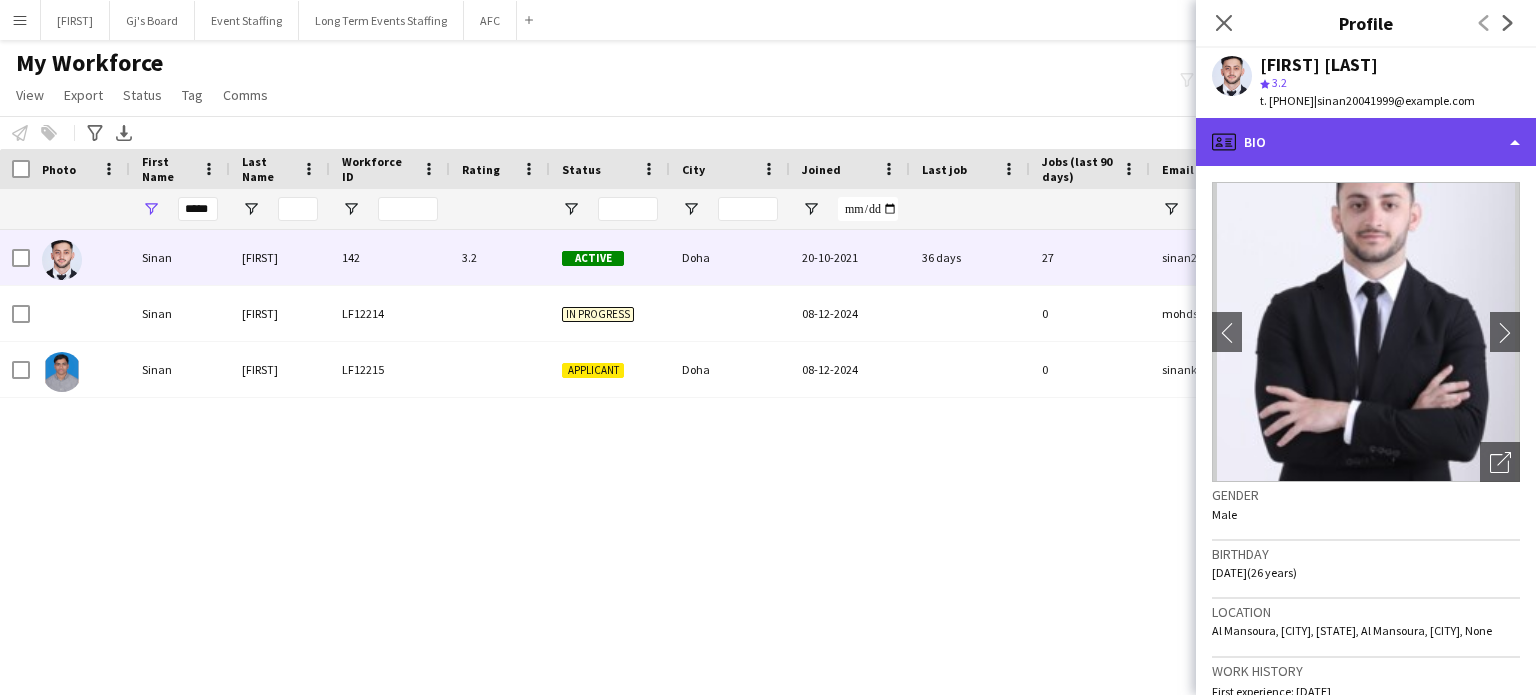 click on "profile
Bio" 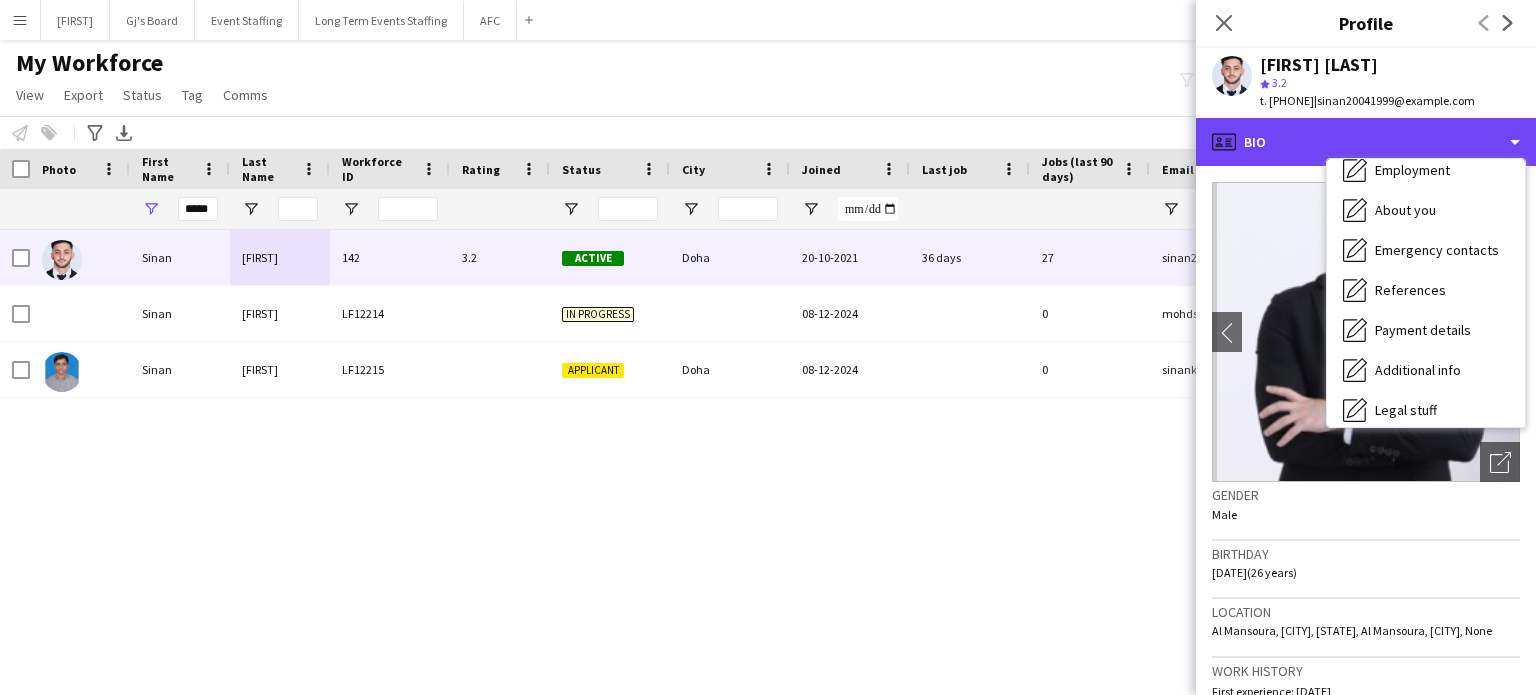 scroll, scrollTop: 188, scrollLeft: 0, axis: vertical 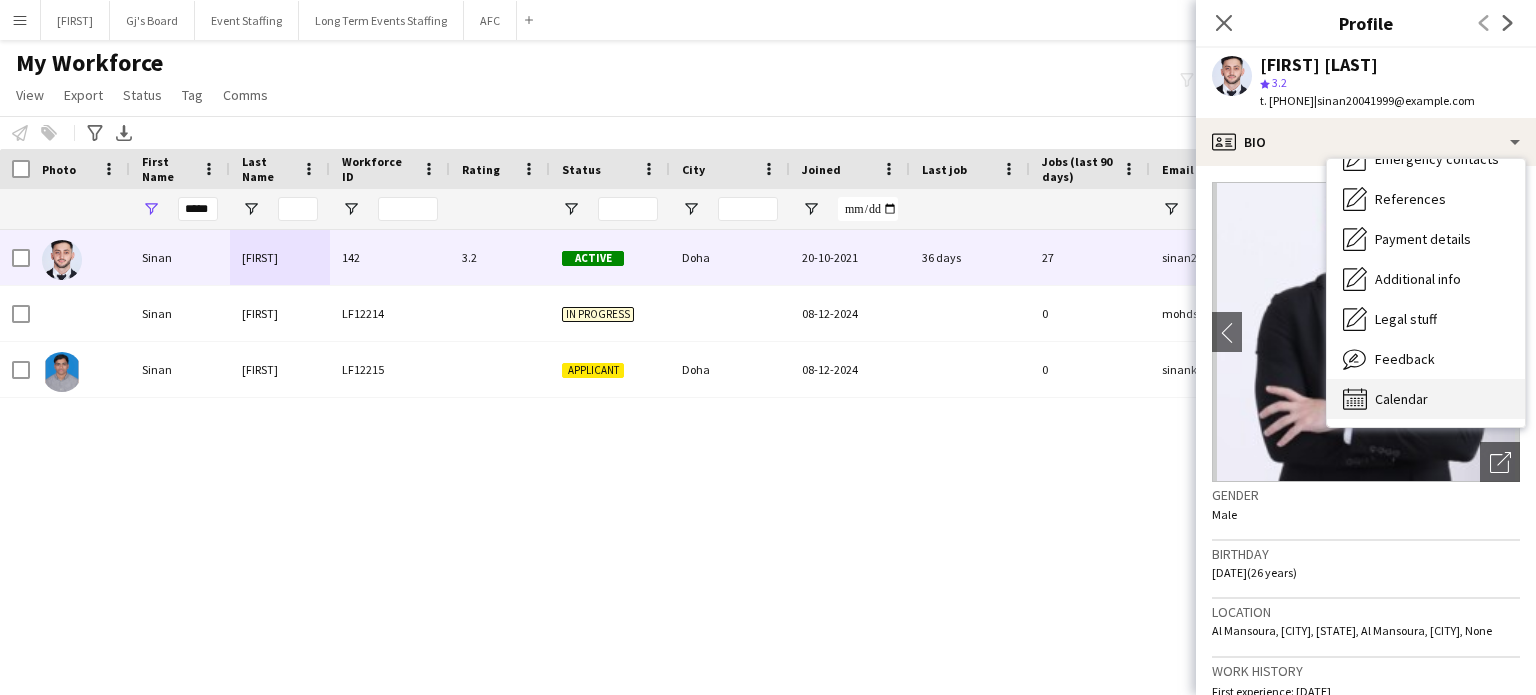 click on "Calendar" at bounding box center [1401, 399] 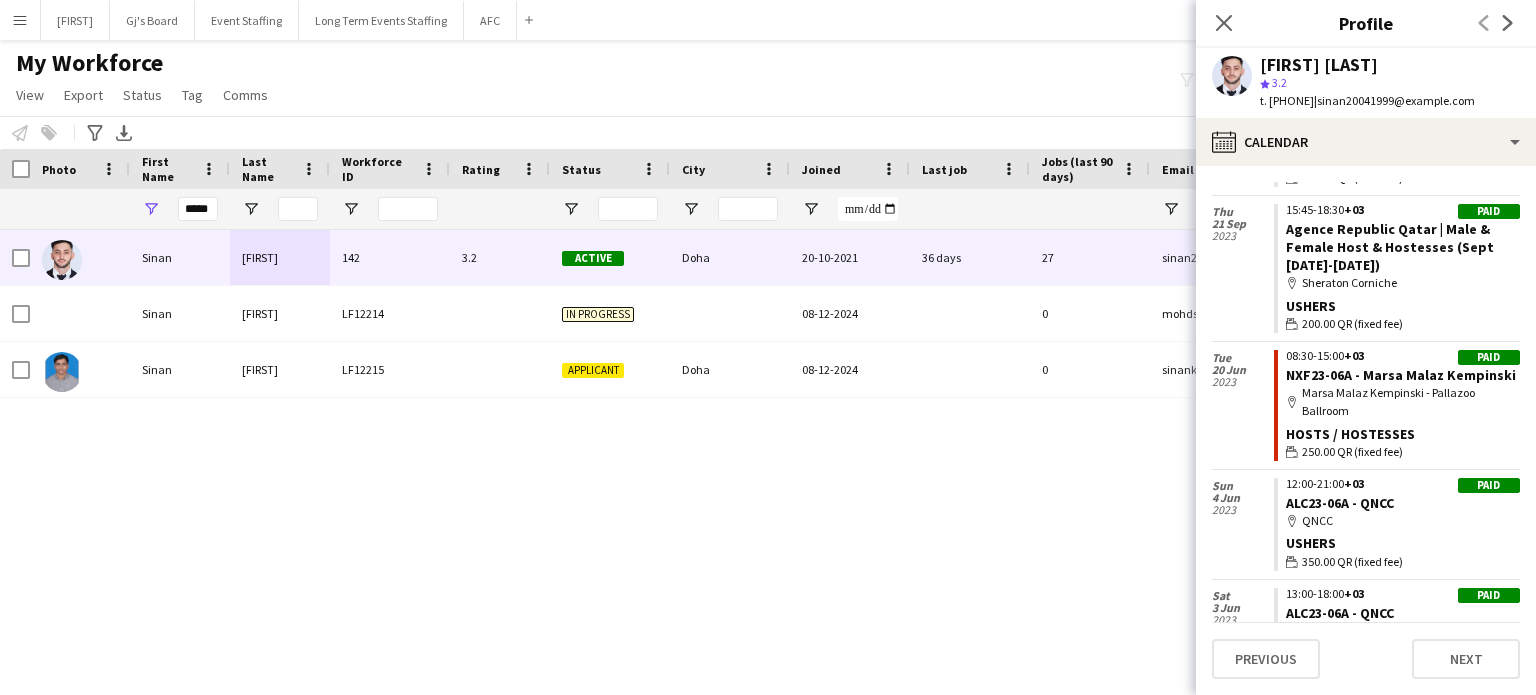 scroll, scrollTop: 18053, scrollLeft: 0, axis: vertical 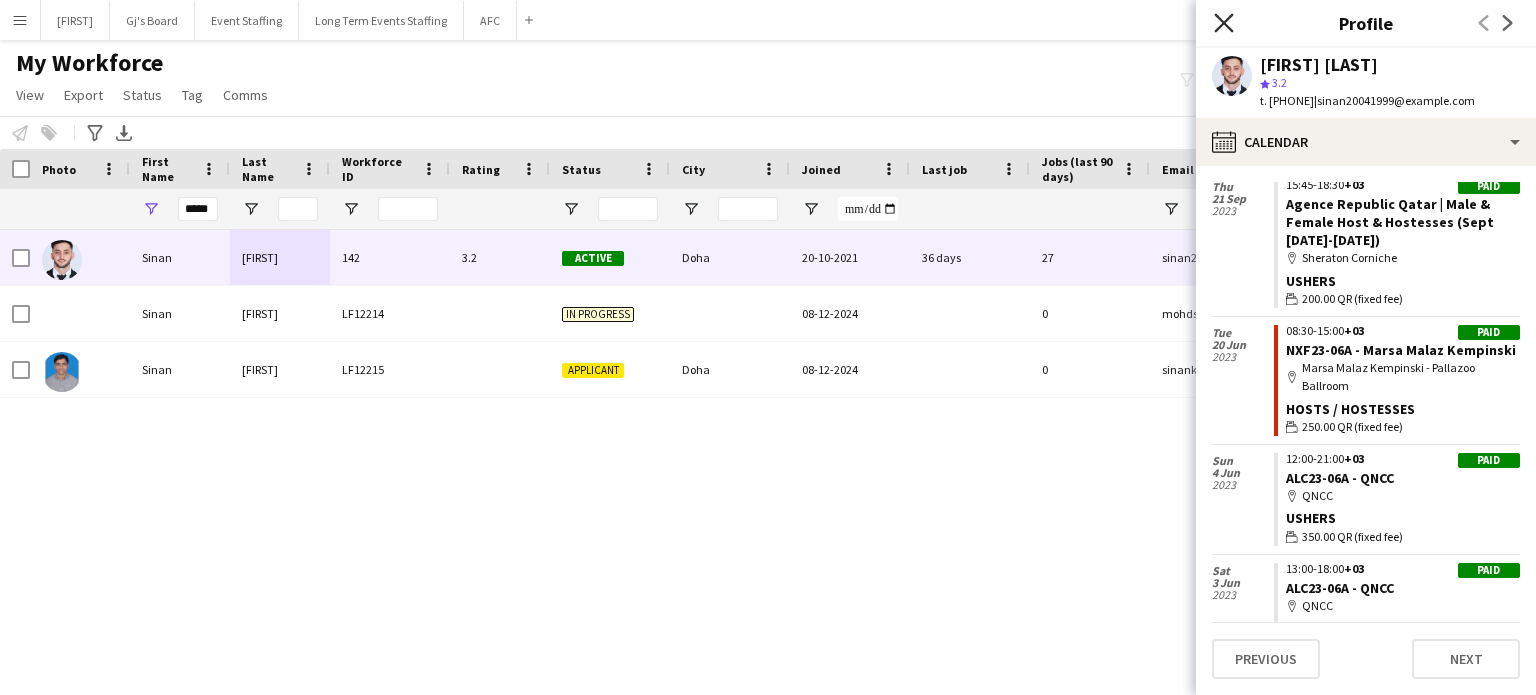 click on "Close pop-in" 